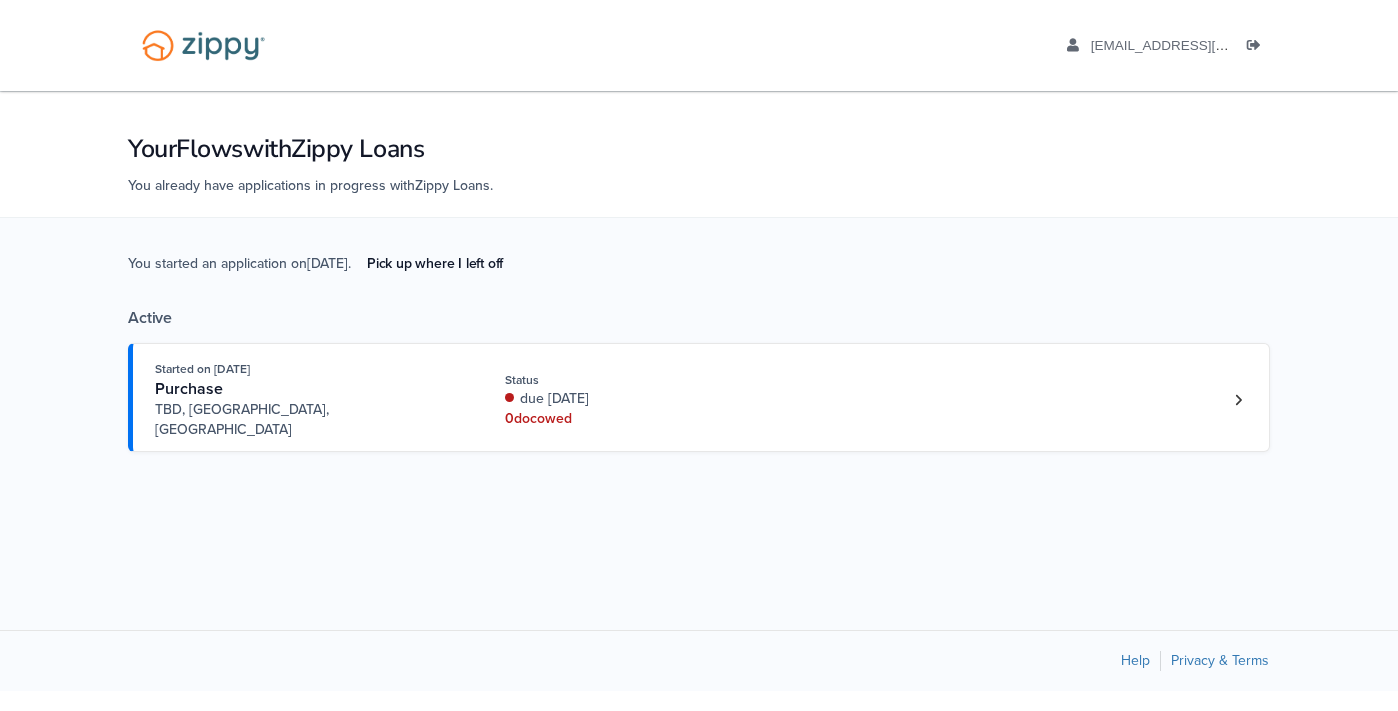 scroll, scrollTop: 0, scrollLeft: 0, axis: both 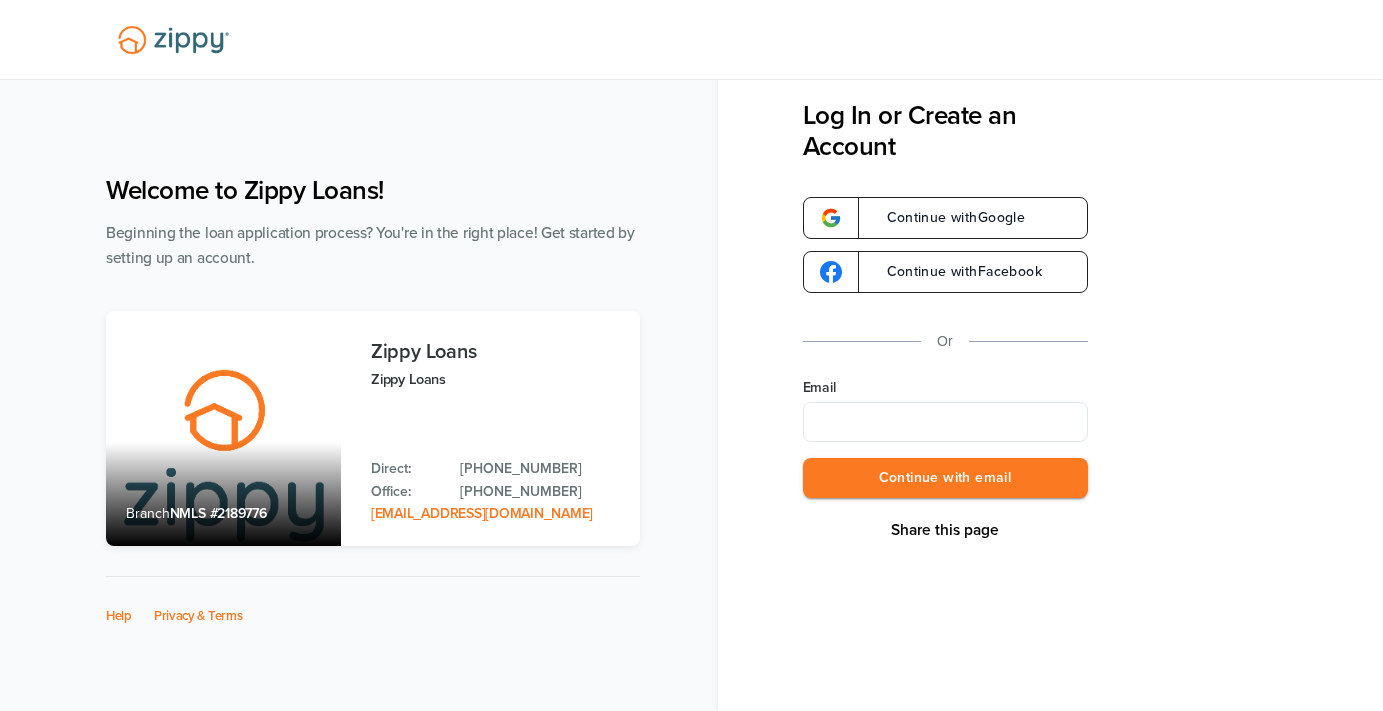 click on "Email" at bounding box center (945, 422) 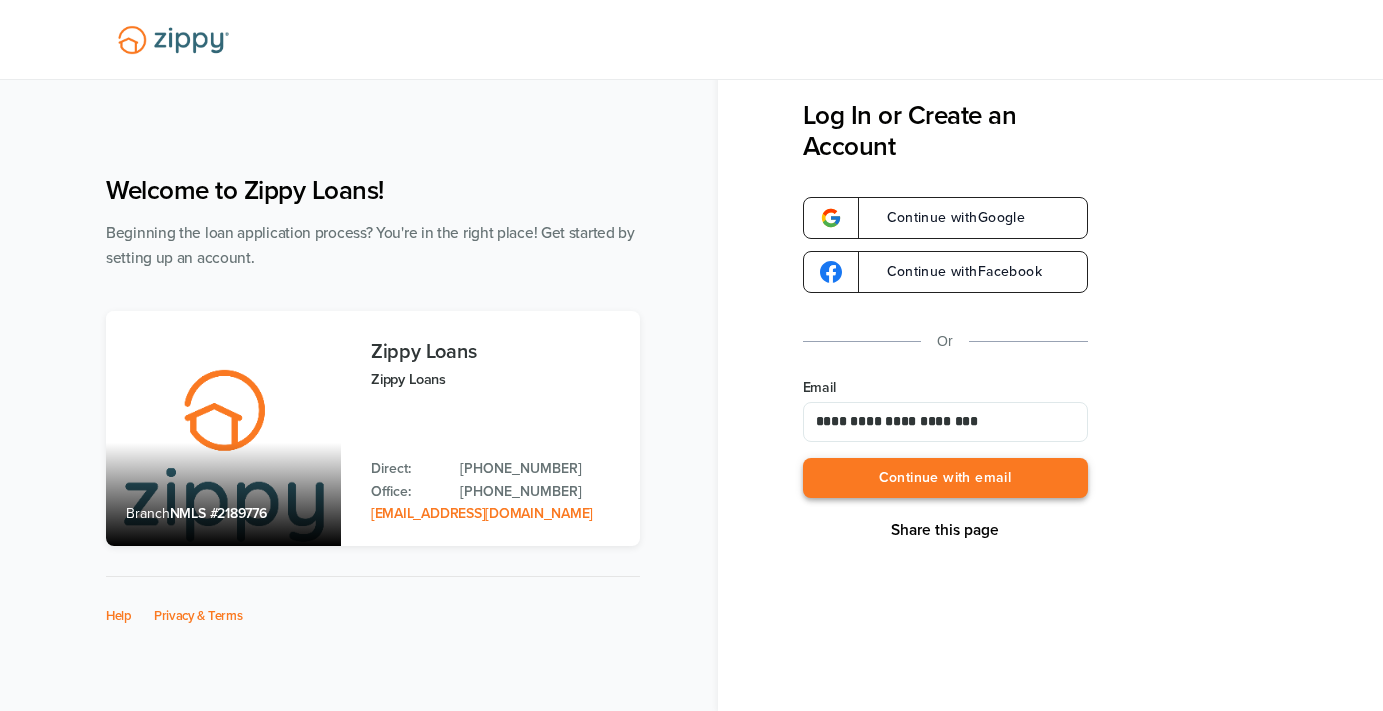 click on "Continue with email" at bounding box center [945, 478] 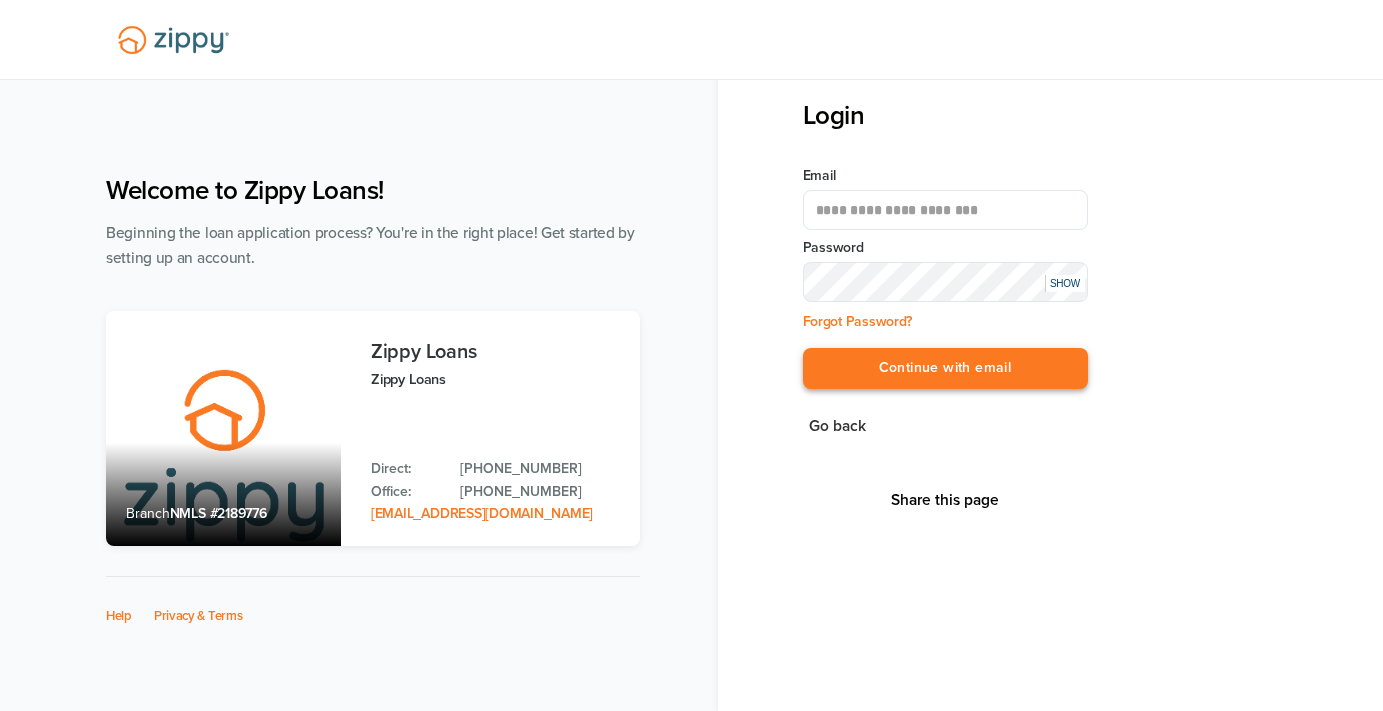 click on "Continue with email" at bounding box center (945, 368) 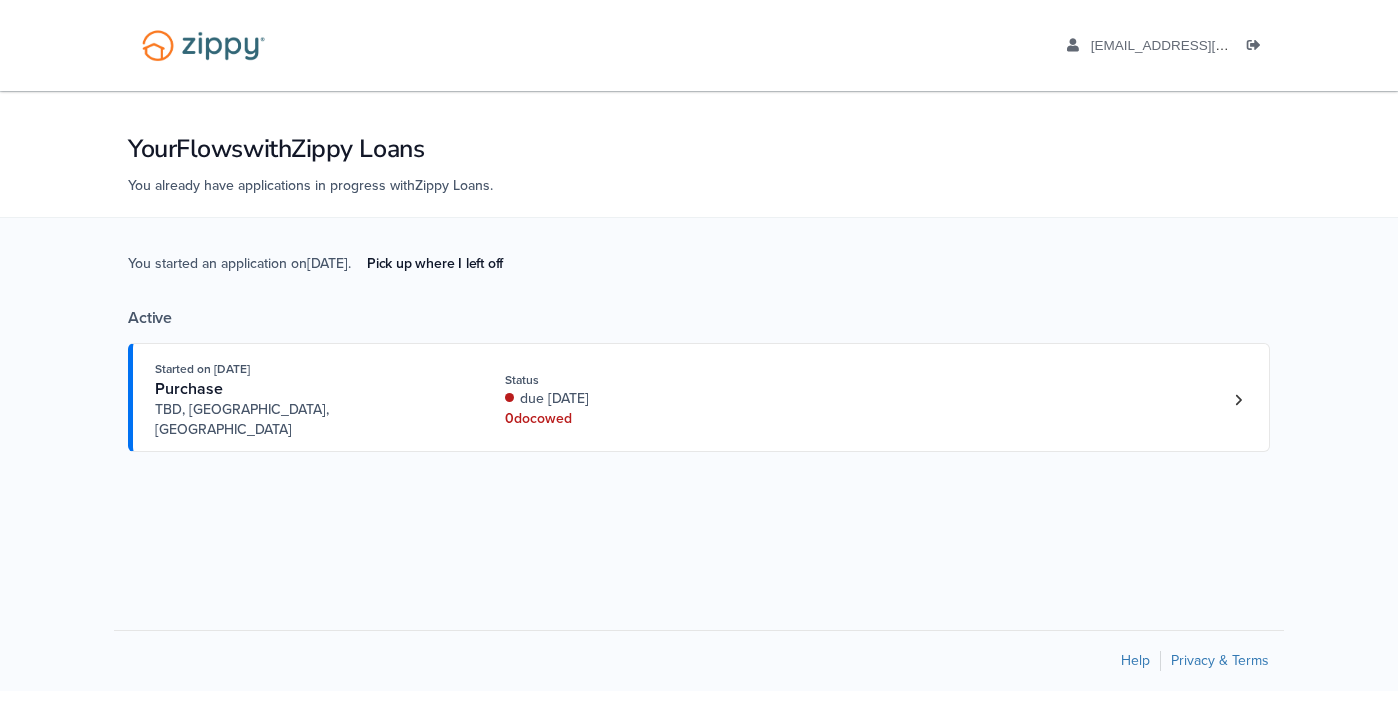 scroll, scrollTop: 0, scrollLeft: 0, axis: both 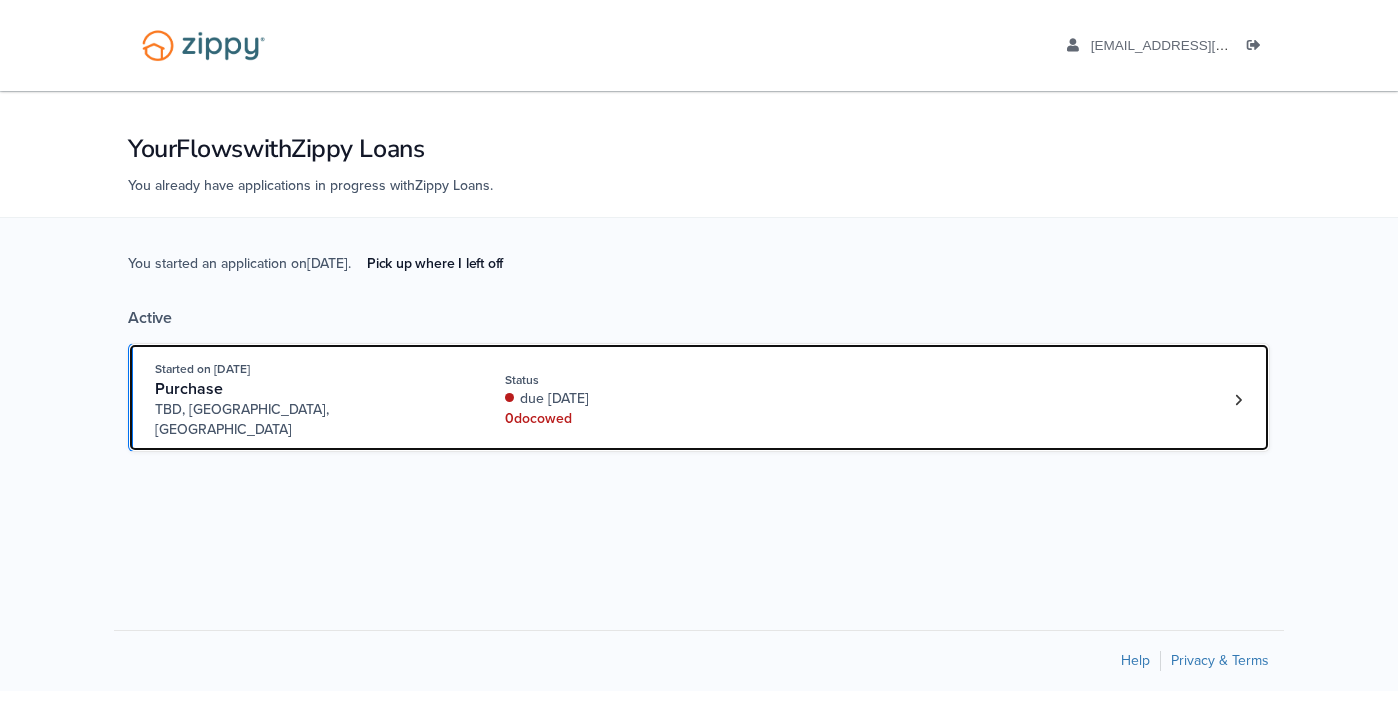 click on "due [DATE]" at bounding box center [638, 399] 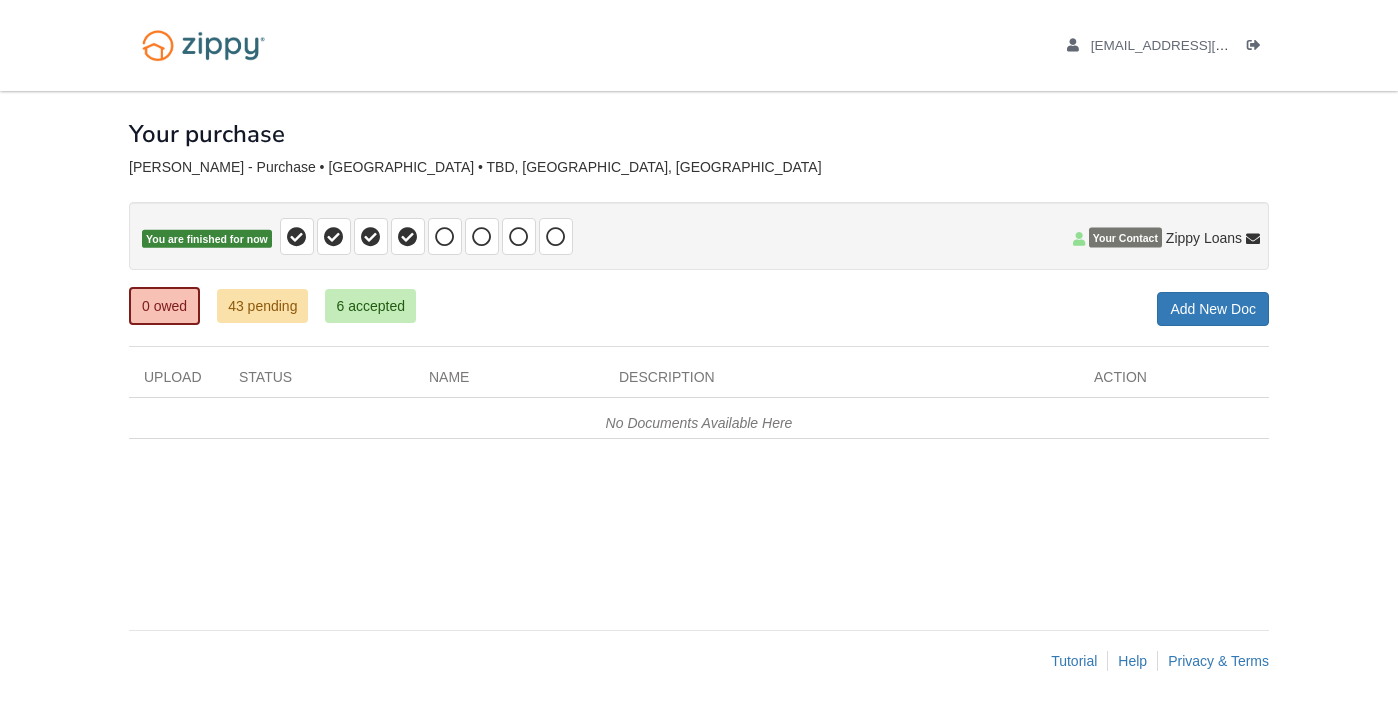 scroll, scrollTop: 0, scrollLeft: 0, axis: both 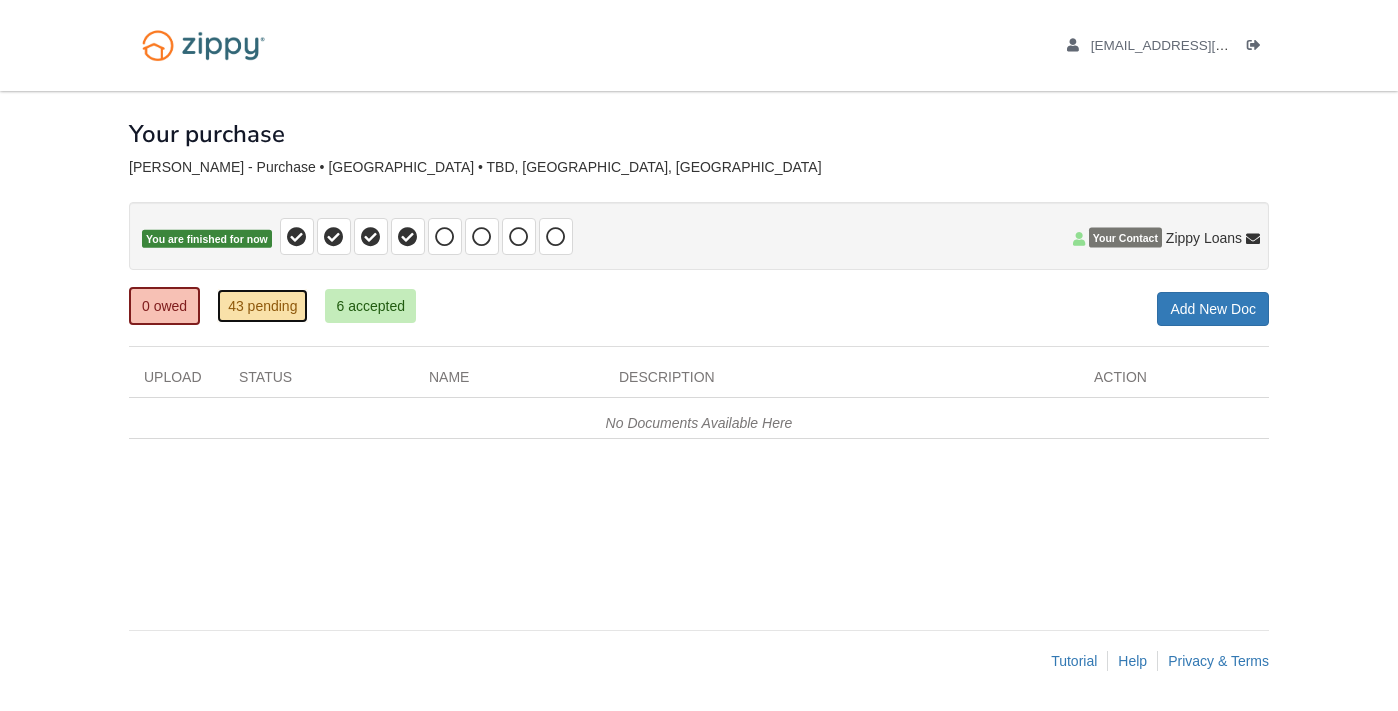 click on "43 pending" at bounding box center [262, 306] 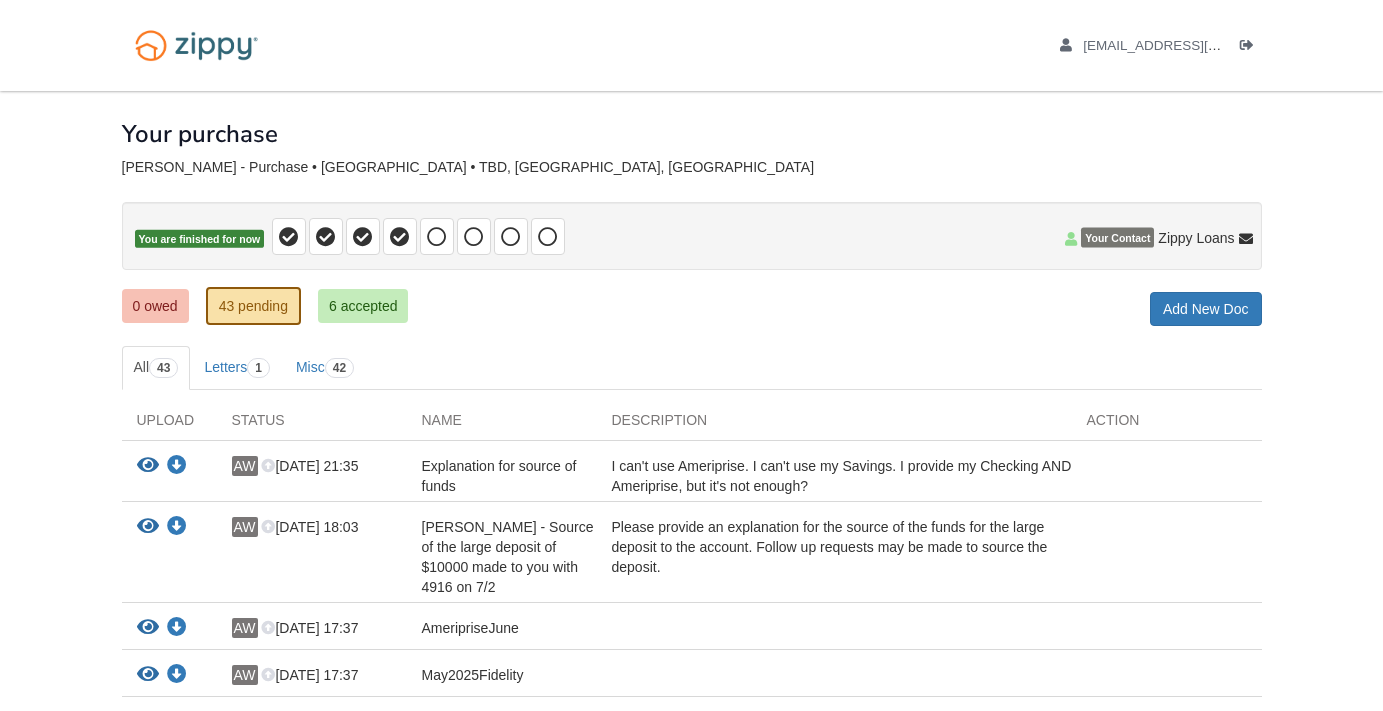 scroll, scrollTop: 0, scrollLeft: 0, axis: both 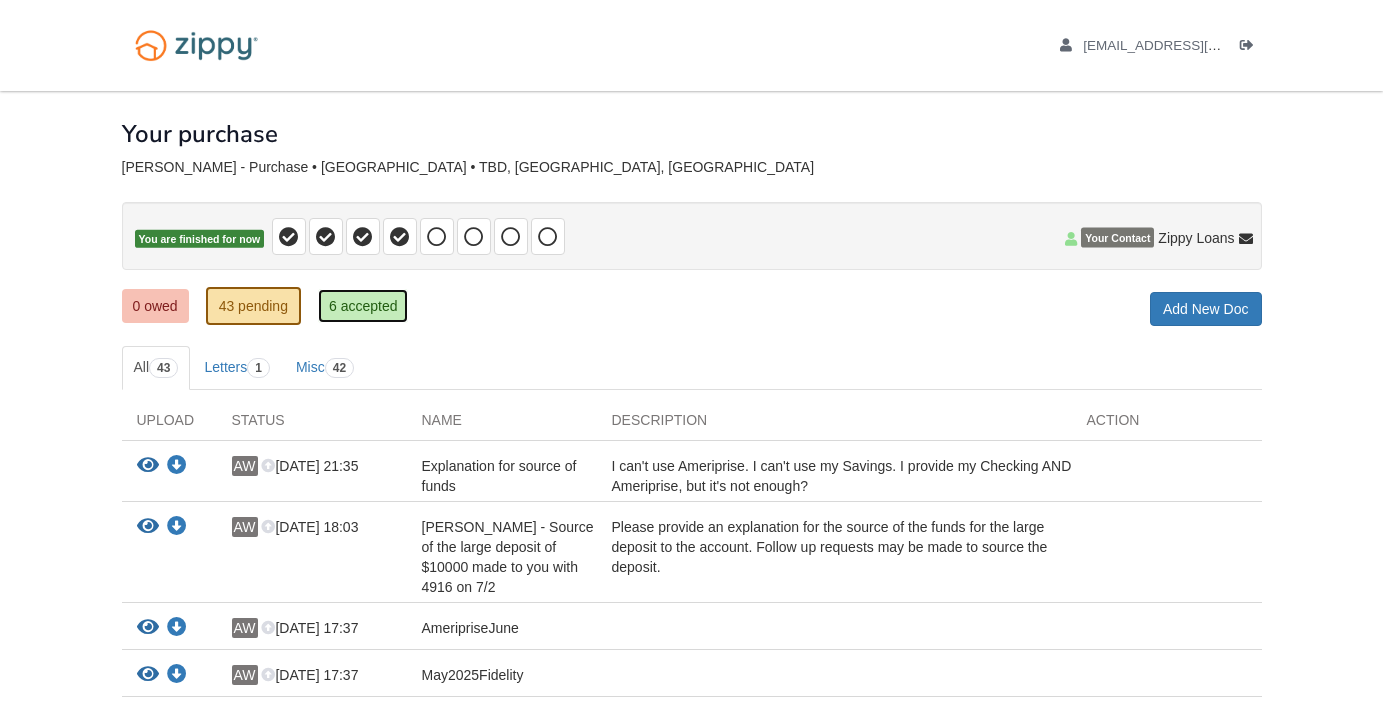 click on "6 accepted" at bounding box center (363, 306) 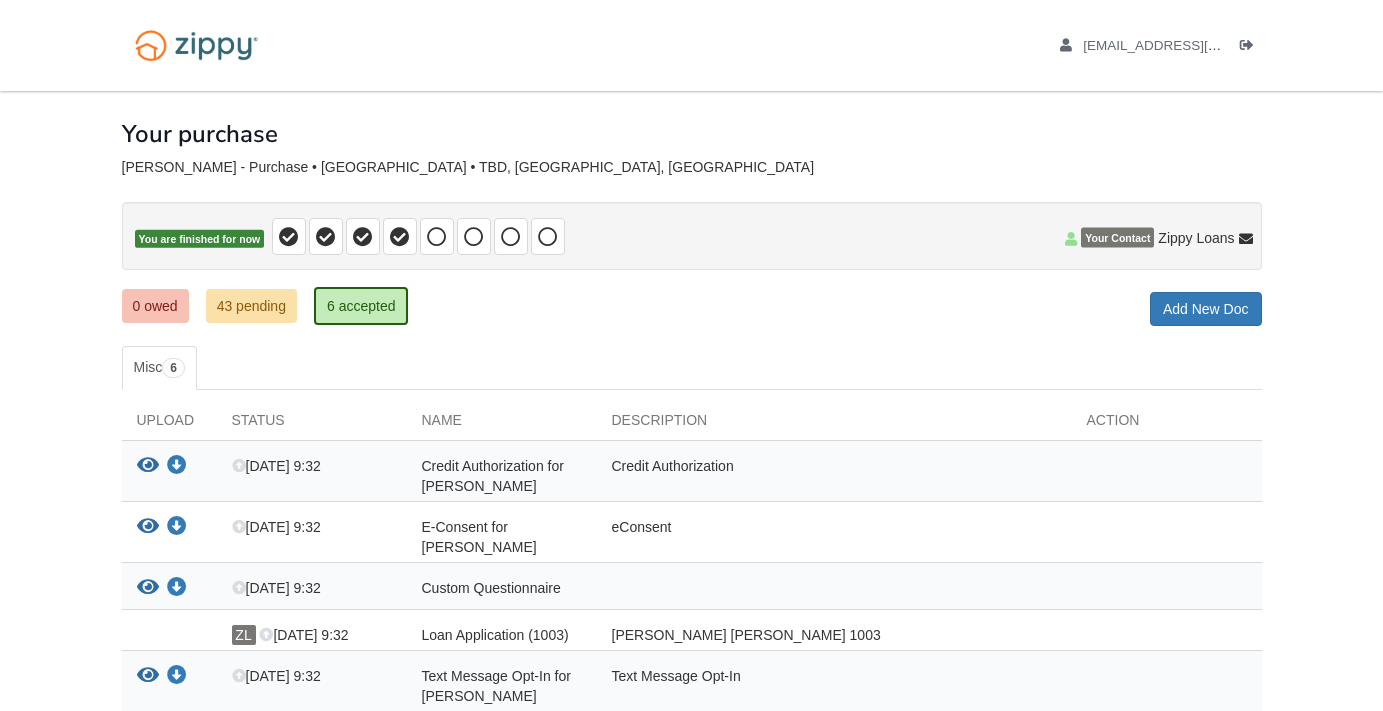 scroll, scrollTop: 0, scrollLeft: 0, axis: both 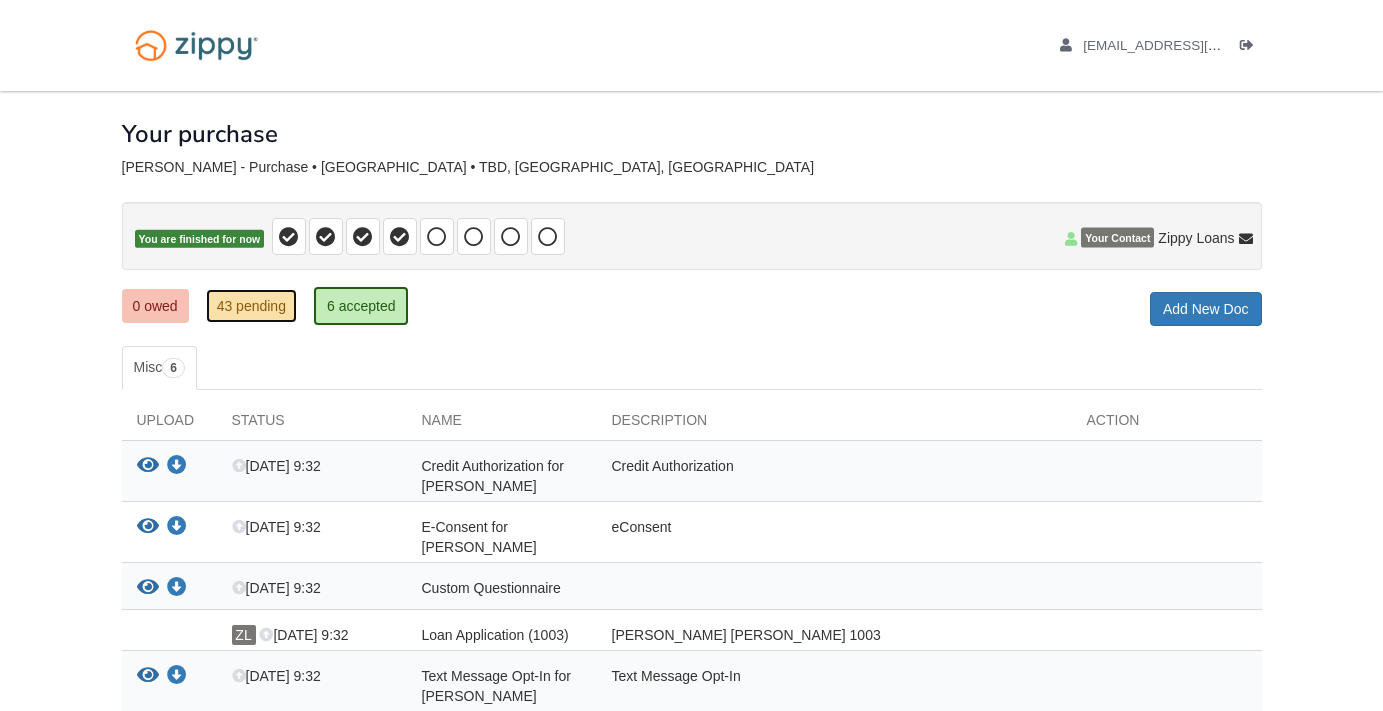 click on "43 pending" at bounding box center (251, 306) 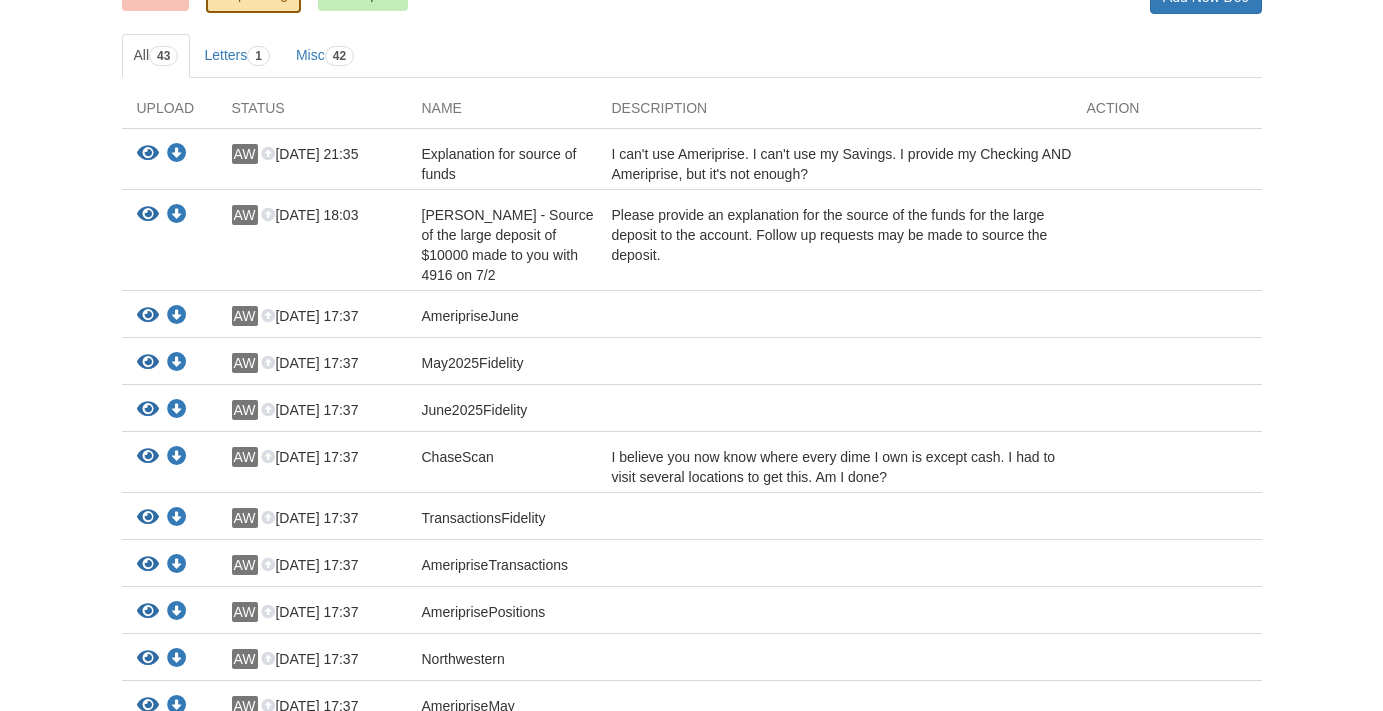 scroll, scrollTop: 286, scrollLeft: 0, axis: vertical 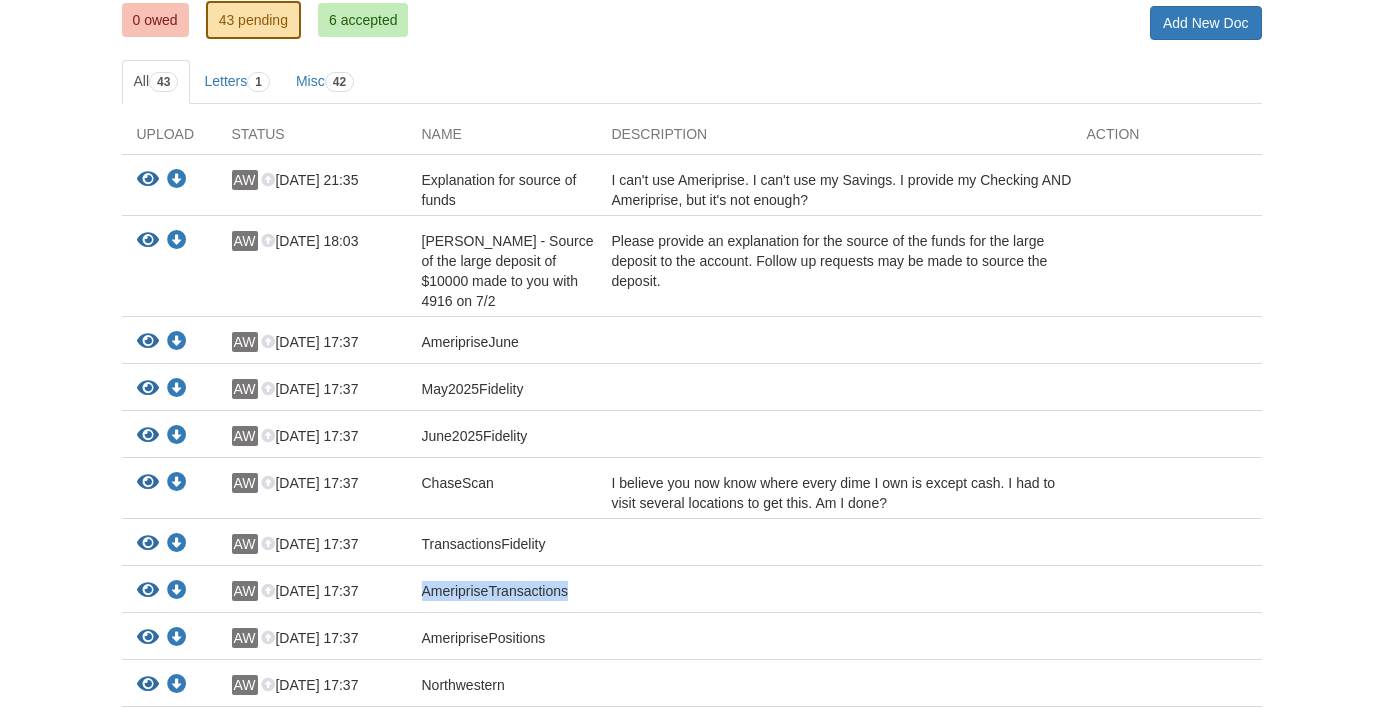 drag, startPoint x: 581, startPoint y: 593, endPoint x: 425, endPoint y: 585, distance: 156.20499 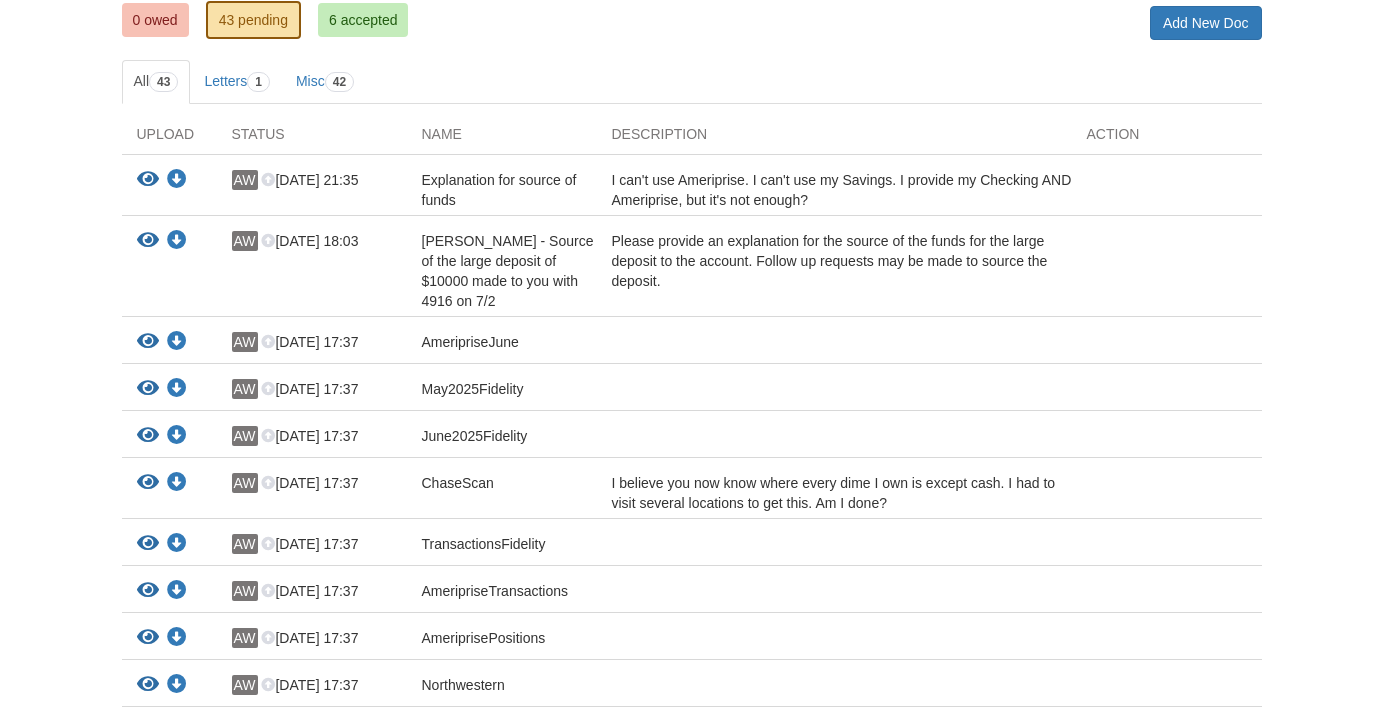 click at bounding box center [834, 594] 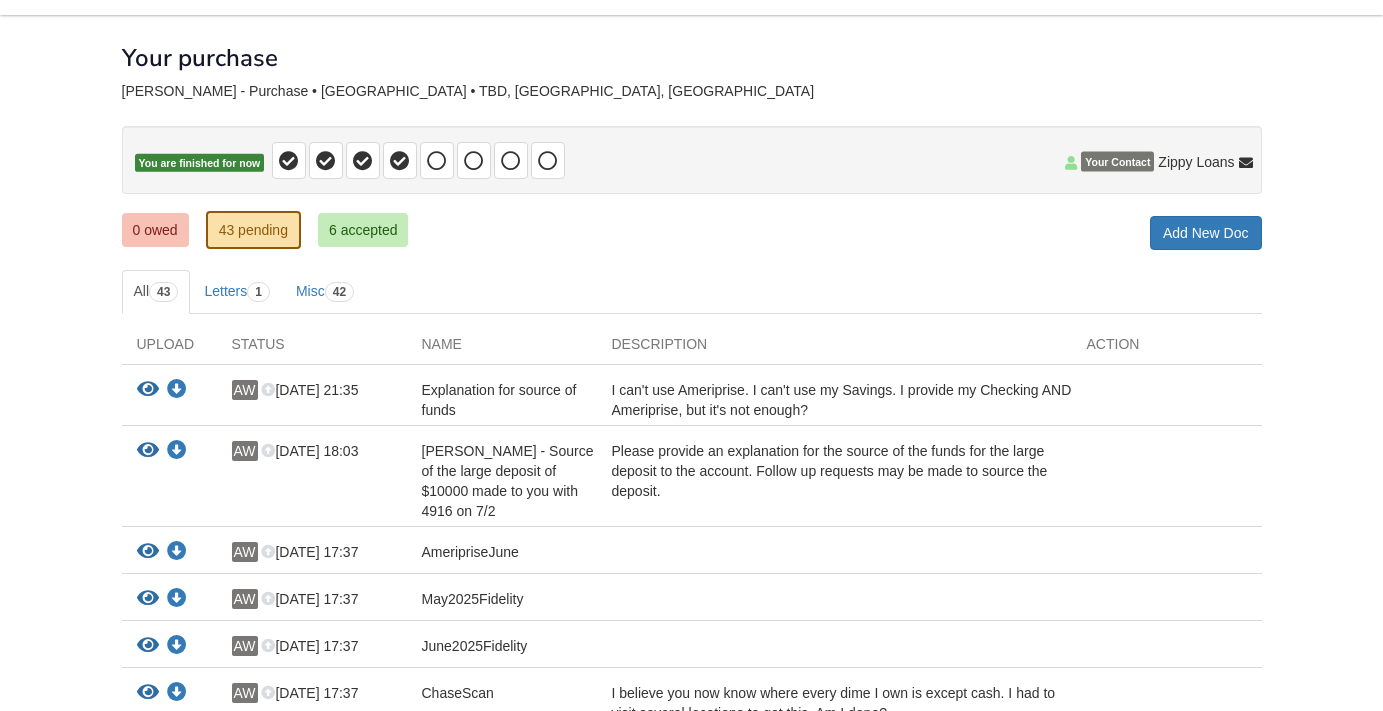 scroll, scrollTop: 0, scrollLeft: 0, axis: both 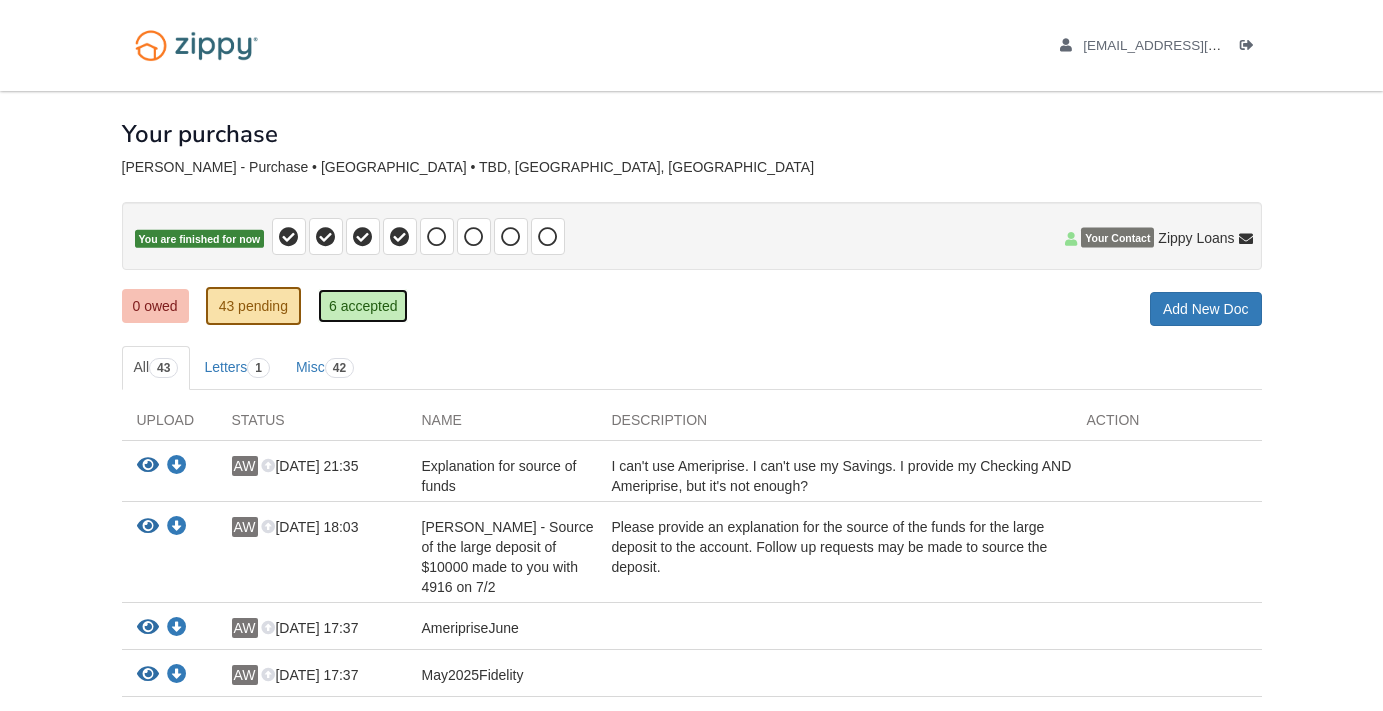 click on "6 accepted" at bounding box center (363, 306) 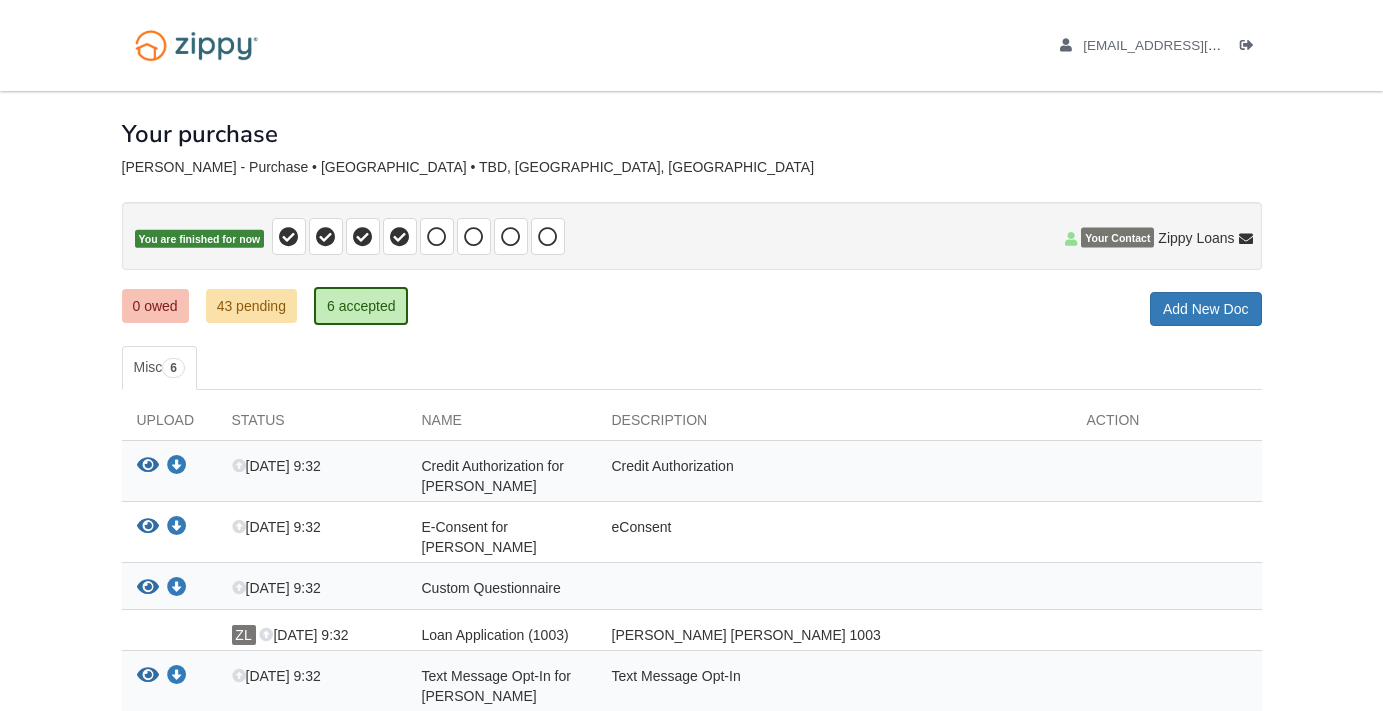 scroll, scrollTop: 0, scrollLeft: 0, axis: both 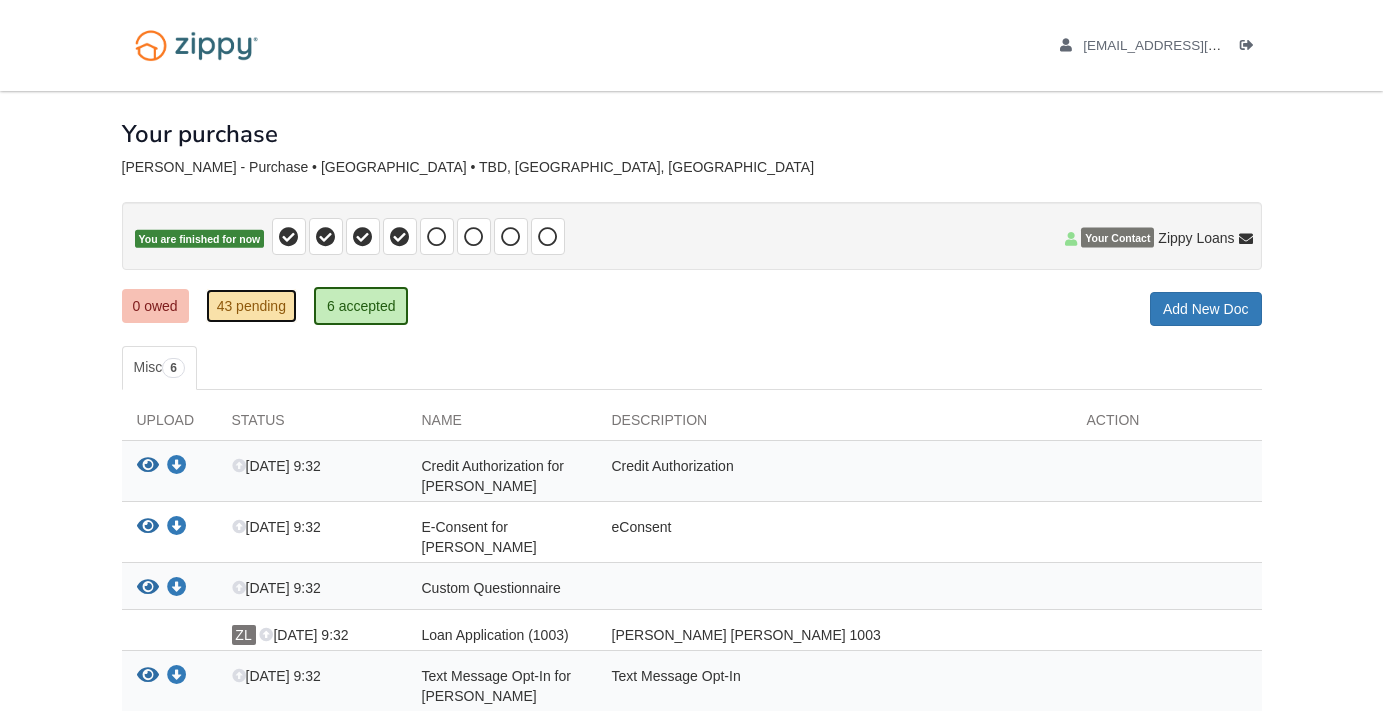 click on "43 pending" at bounding box center [251, 306] 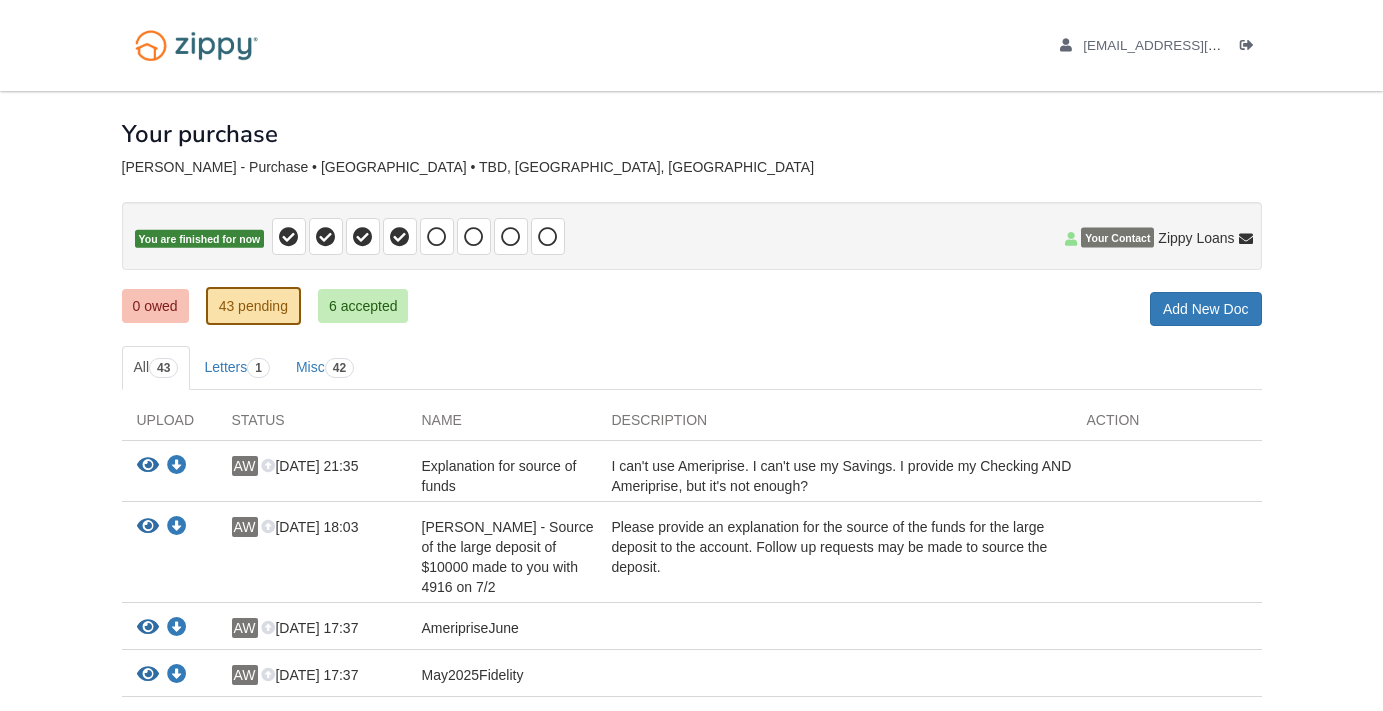 scroll, scrollTop: 0, scrollLeft: 0, axis: both 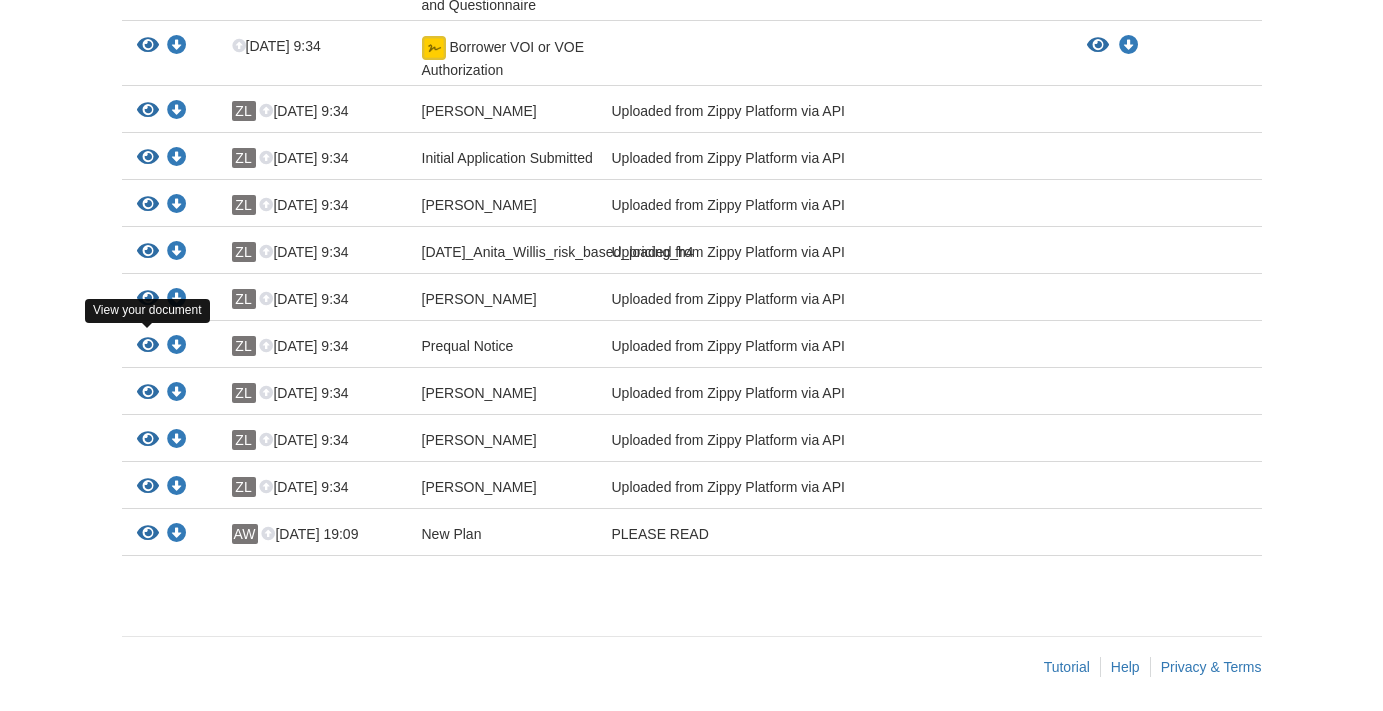 click at bounding box center [148, 346] 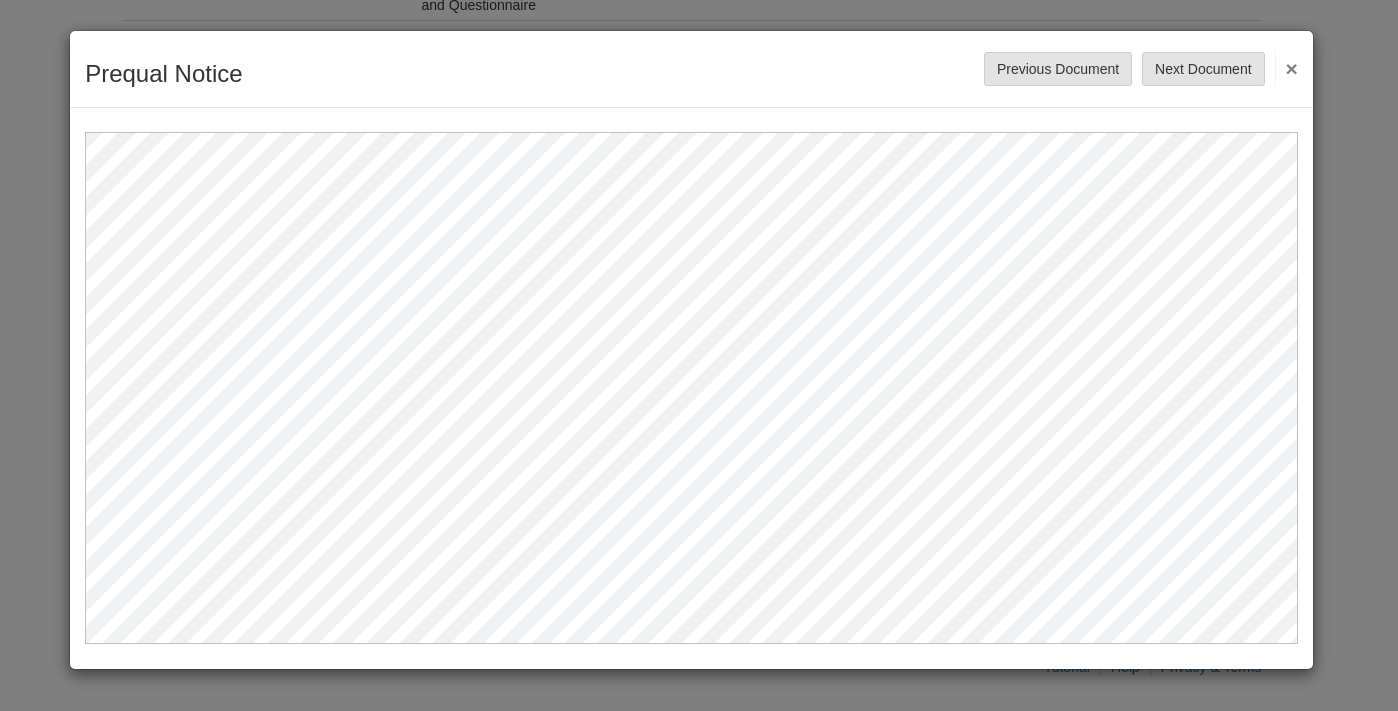 click on "×" at bounding box center (1286, 68) 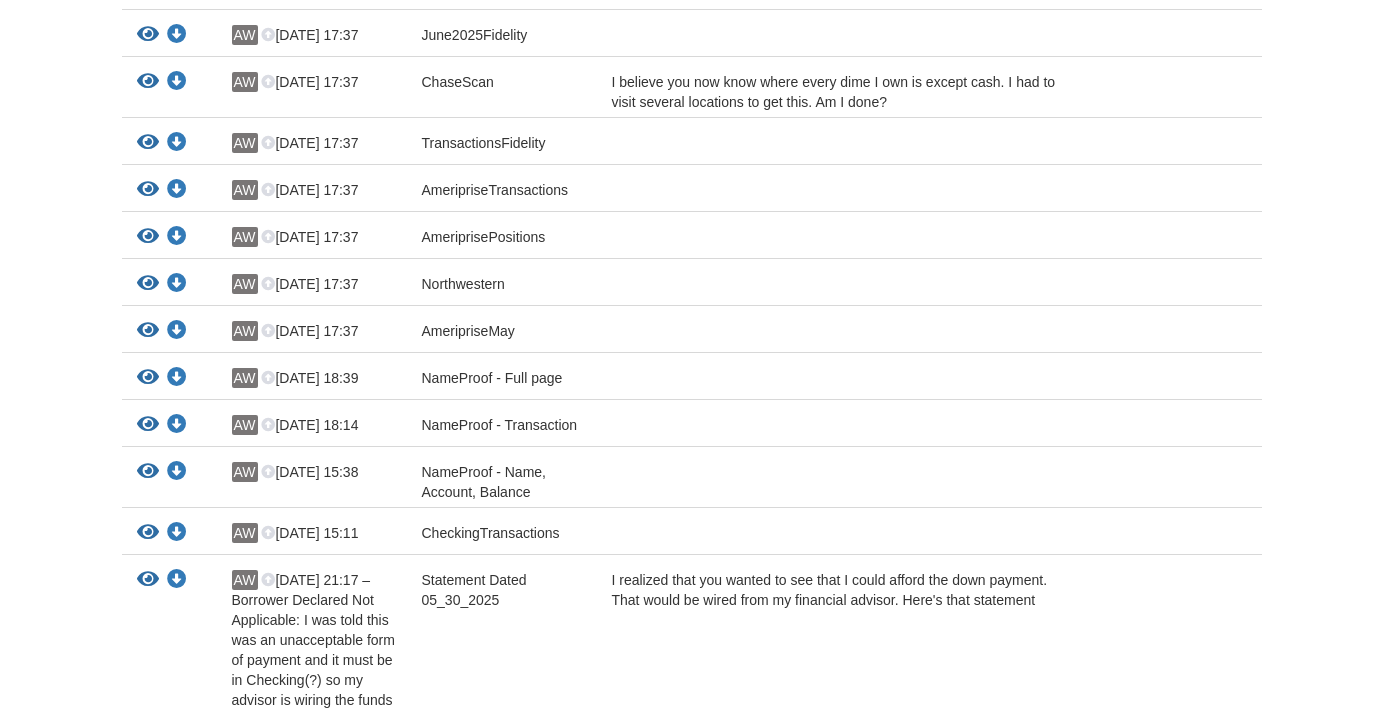 scroll, scrollTop: 686, scrollLeft: 0, axis: vertical 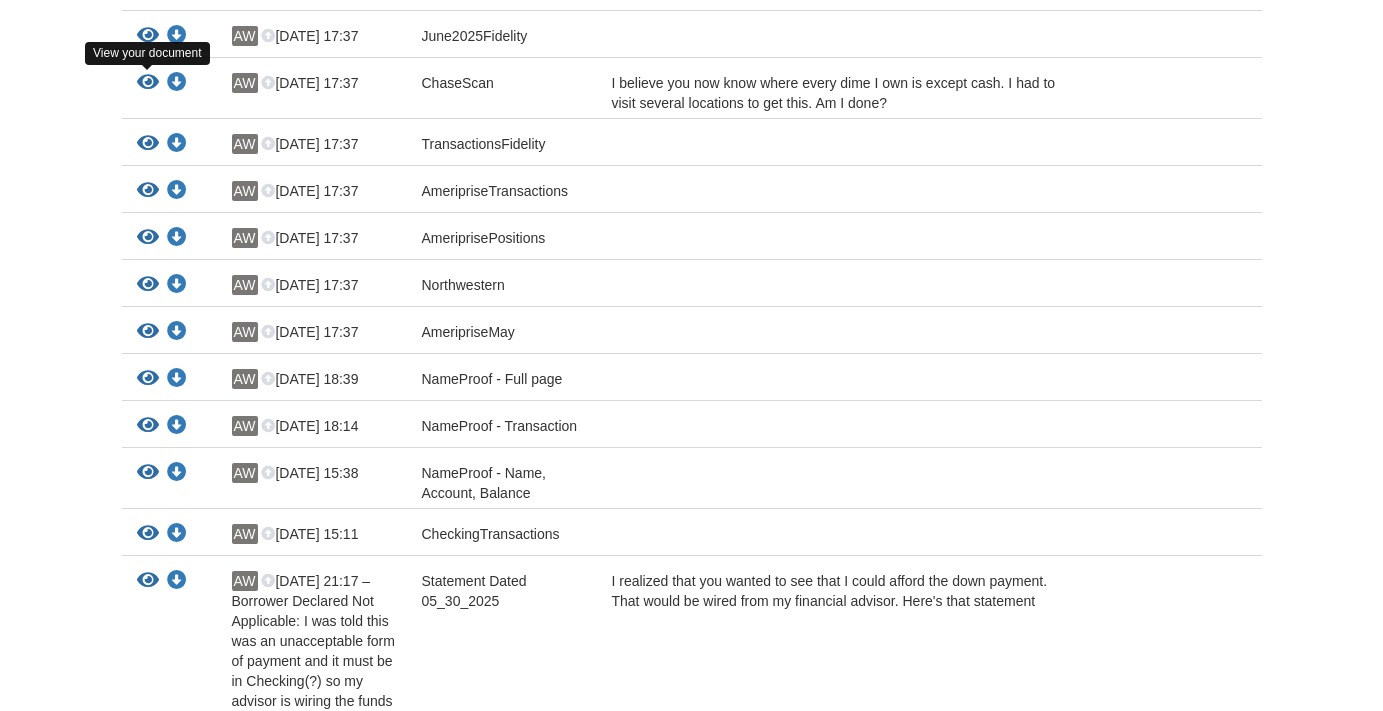 click at bounding box center (148, 83) 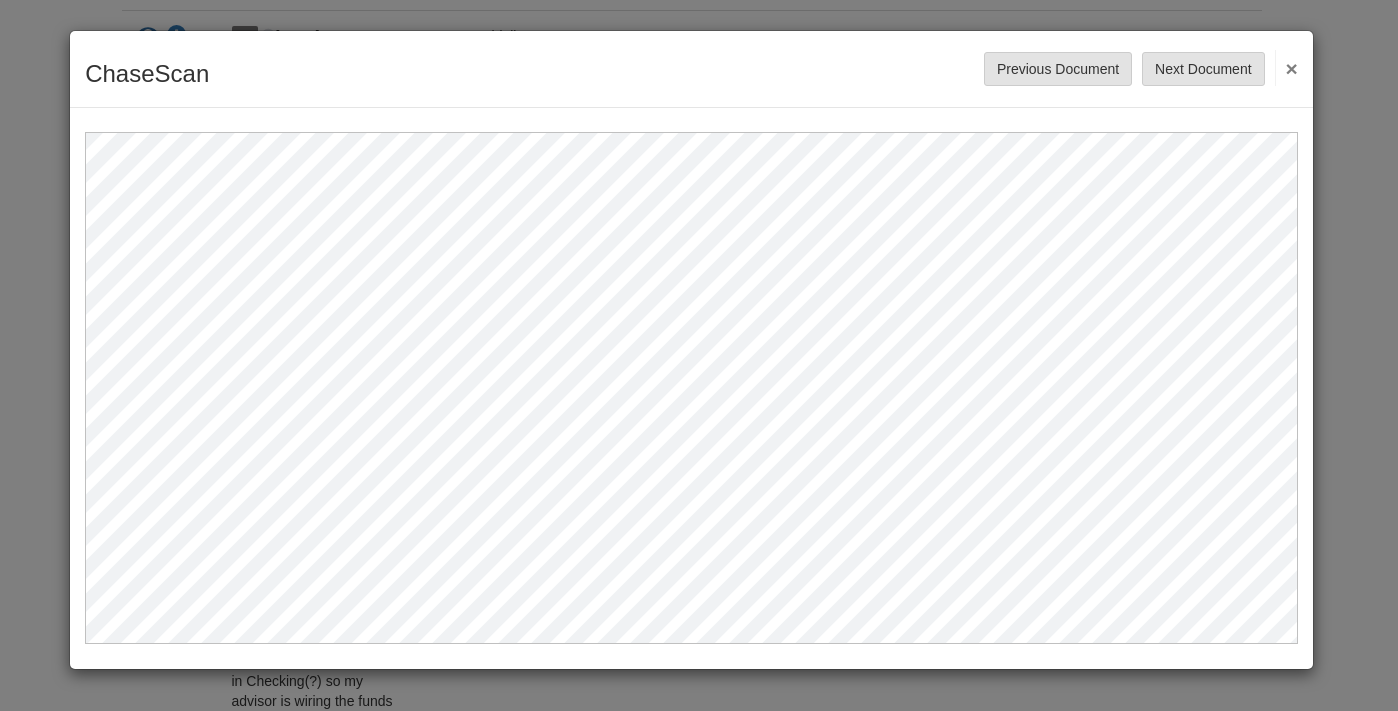 click on "×" at bounding box center (1286, 68) 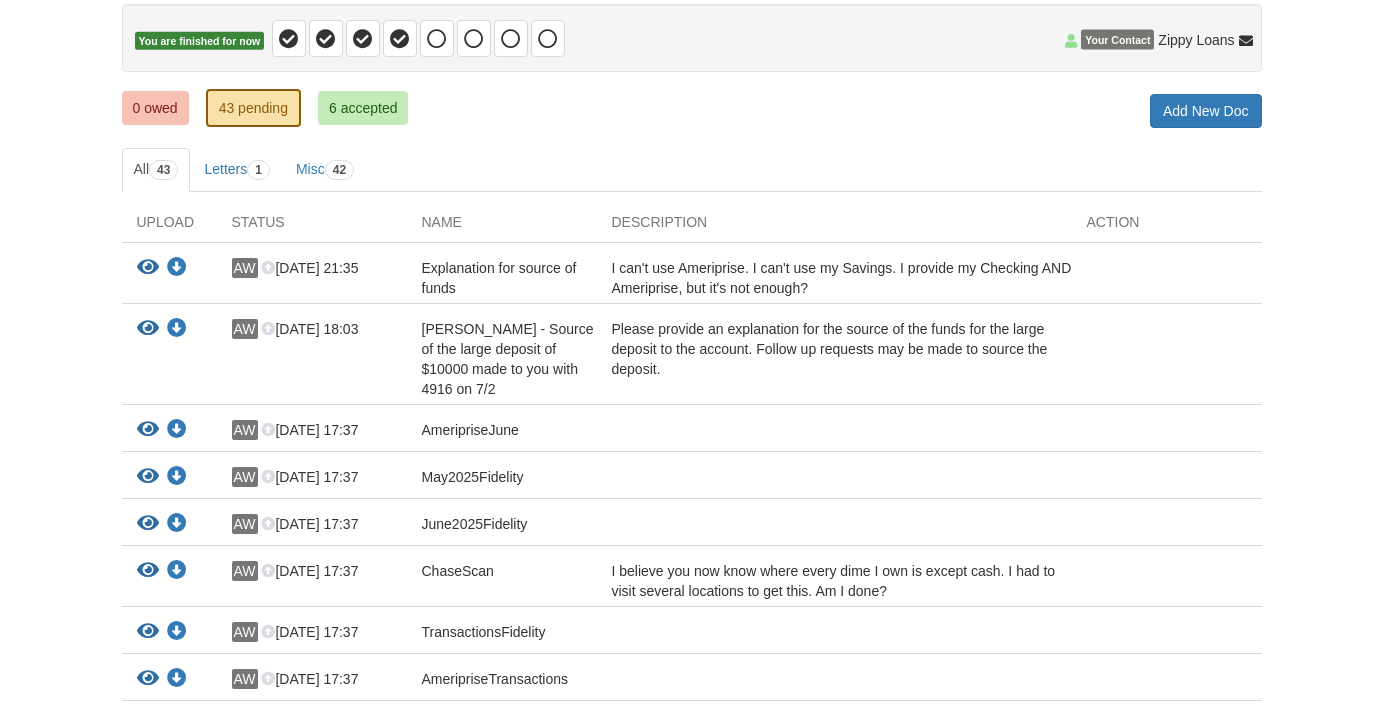 scroll, scrollTop: 0, scrollLeft: 0, axis: both 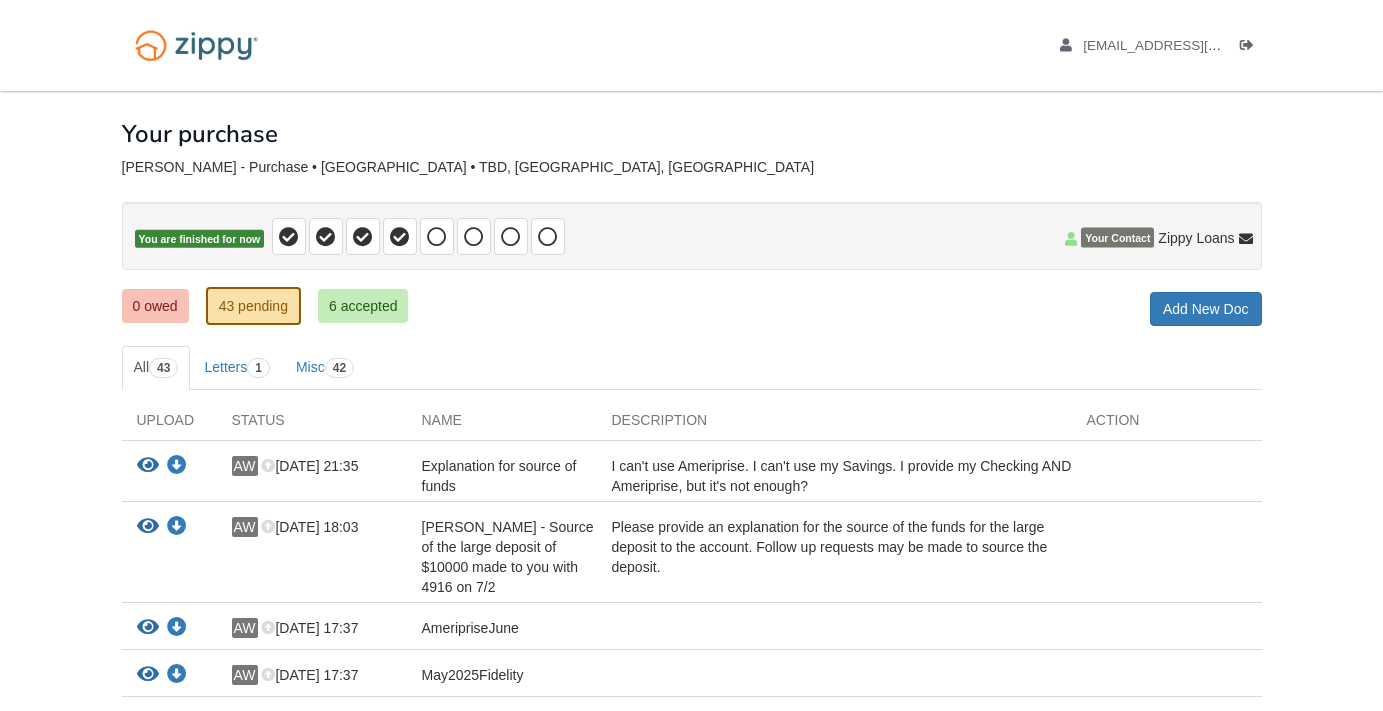 click on "×
×
×
Pending Add Document Notice
document  will be included in the email sent to
Personal Note in Email to
Email Notice
Cancel
Send notice of new request to
Stack & send accepted documents from
Add new document for
Your
purchase" at bounding box center (692, 1796) 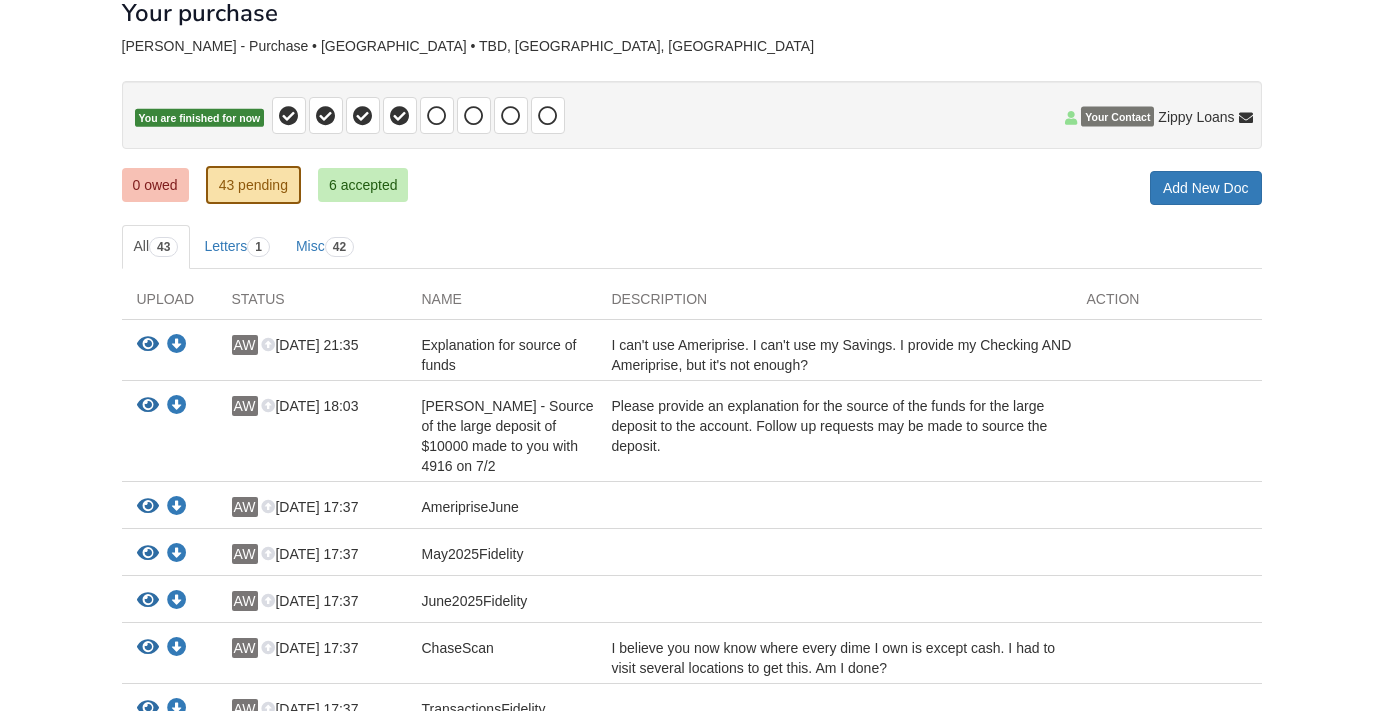scroll, scrollTop: 100, scrollLeft: 0, axis: vertical 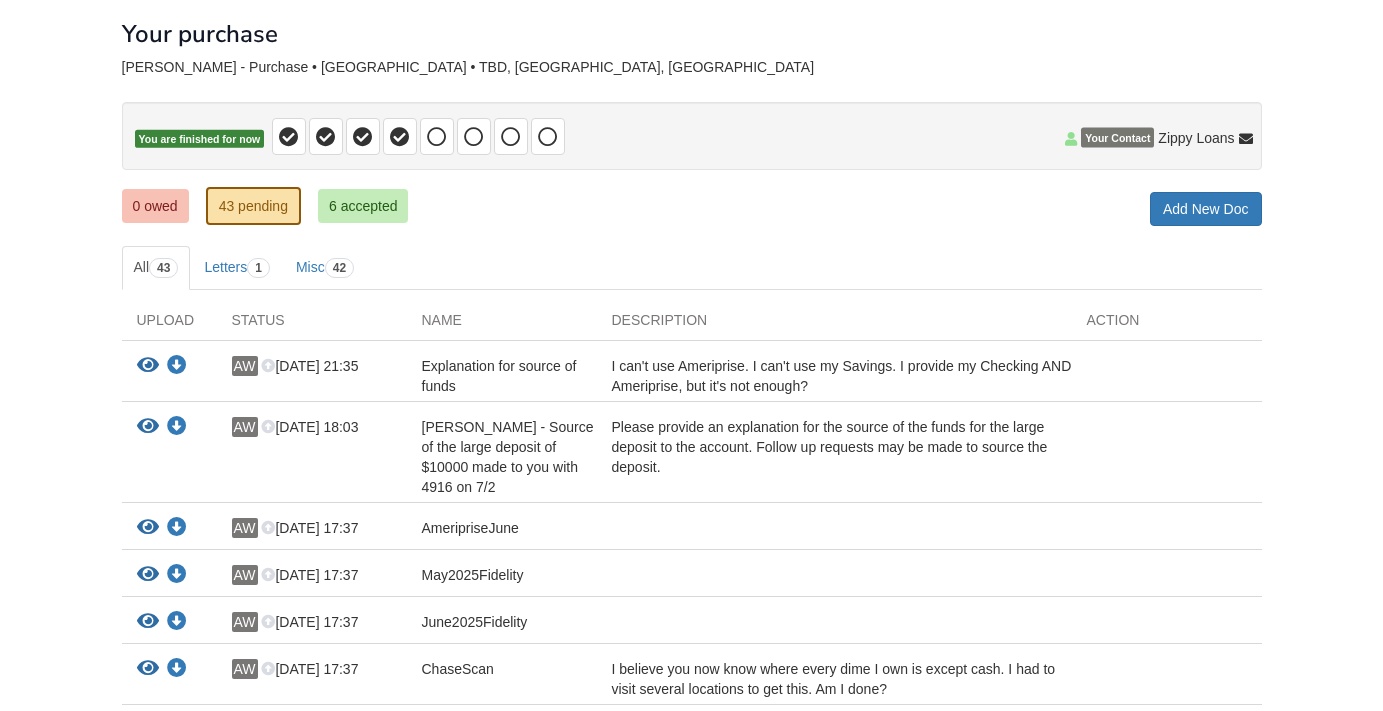 click on "Please provide an explanation for the source of the funds for the large deposit to the account.  Follow up requests may be made to source the deposit." at bounding box center [834, 457] 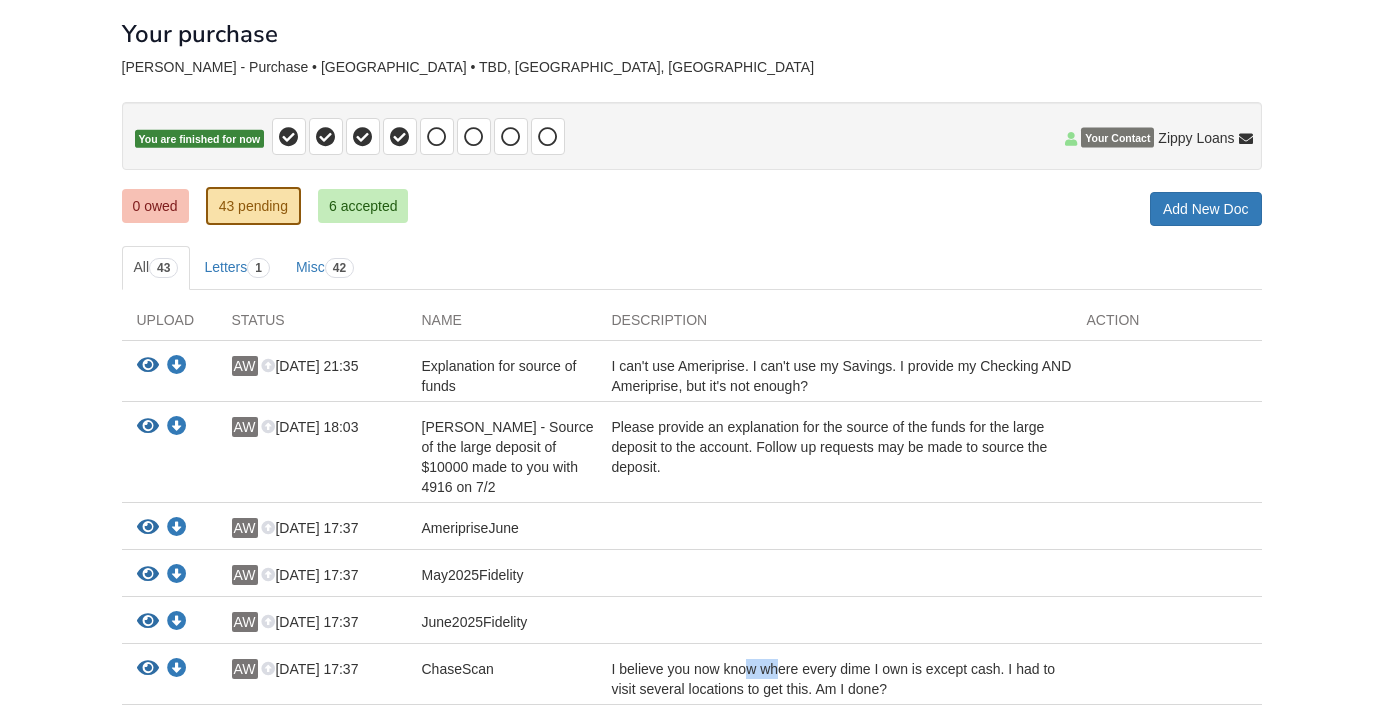 click on "I believe you now know where every dime I own is except cash. I had to visit several locations to get this. Am I done?" at bounding box center [834, 679] 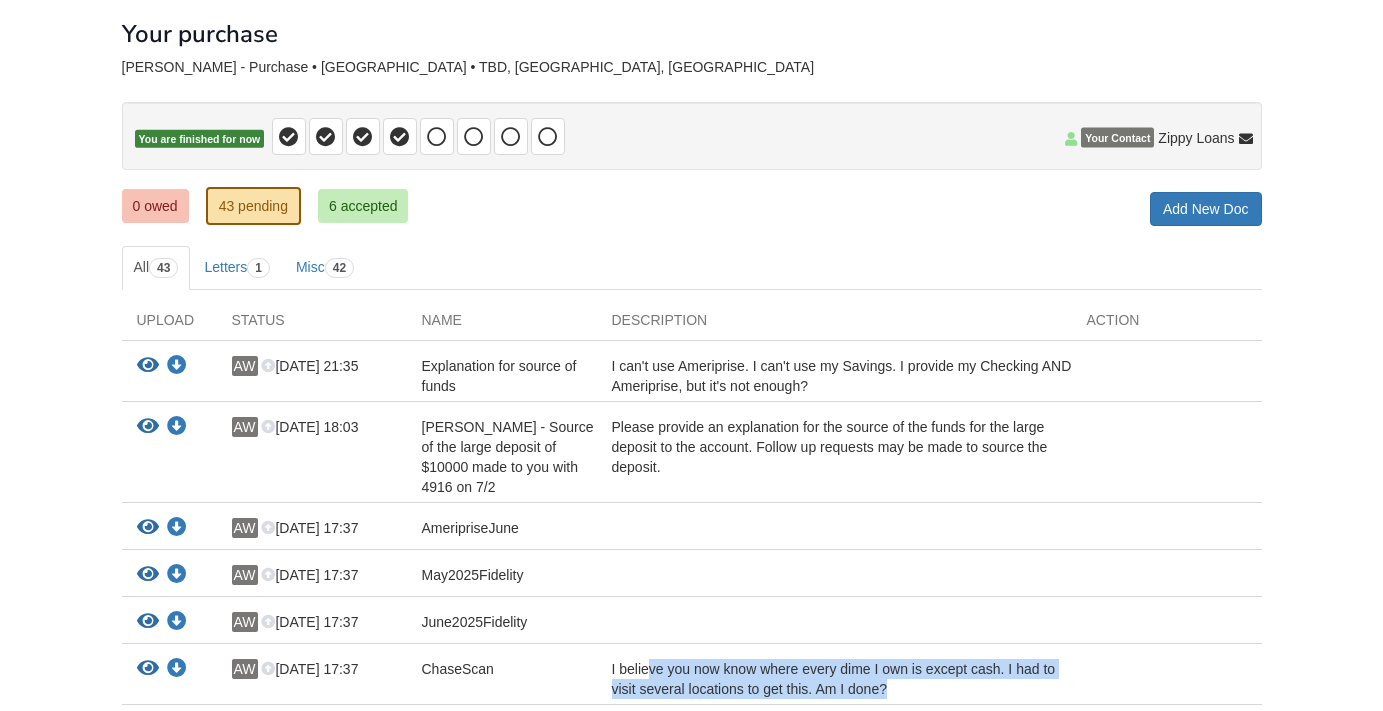 click on "I believe you now know where every dime I own is except cash. I had to visit several locations to get this. Am I done?" at bounding box center [834, 679] 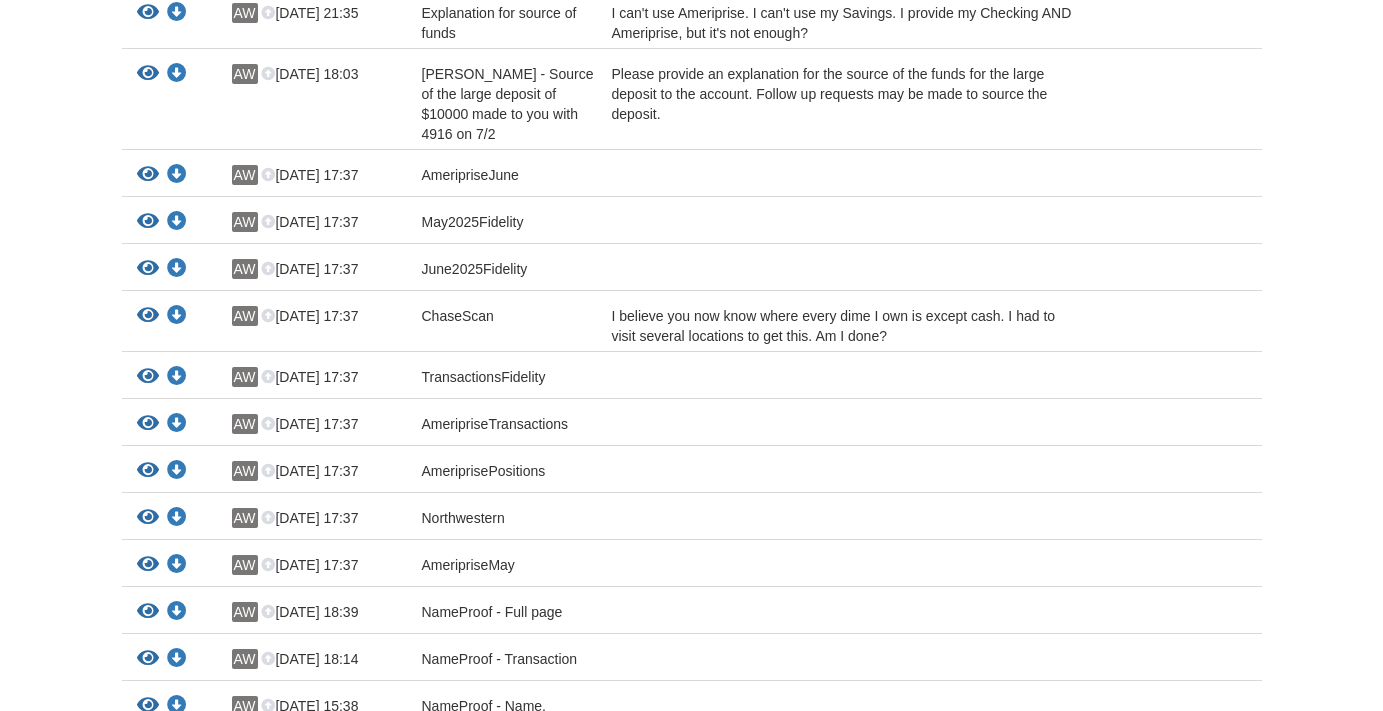 scroll, scrollTop: 500, scrollLeft: 0, axis: vertical 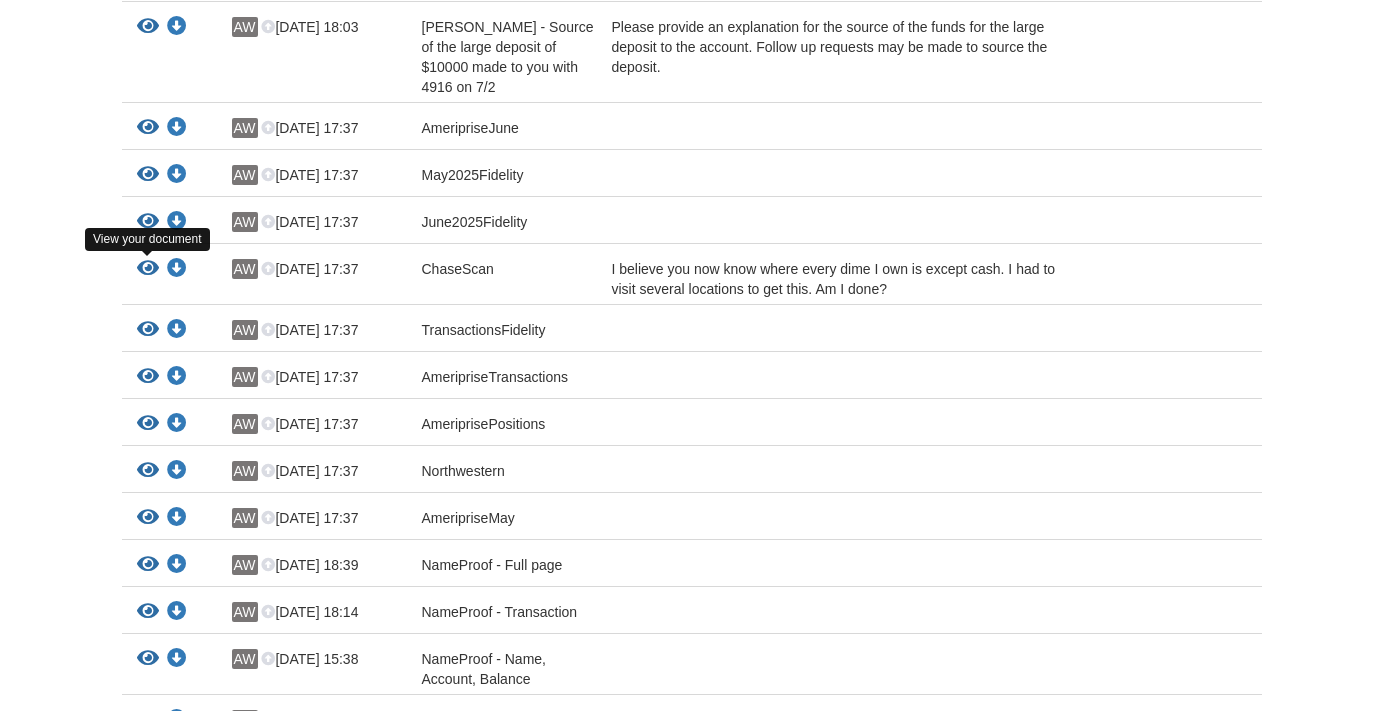 click at bounding box center [148, 269] 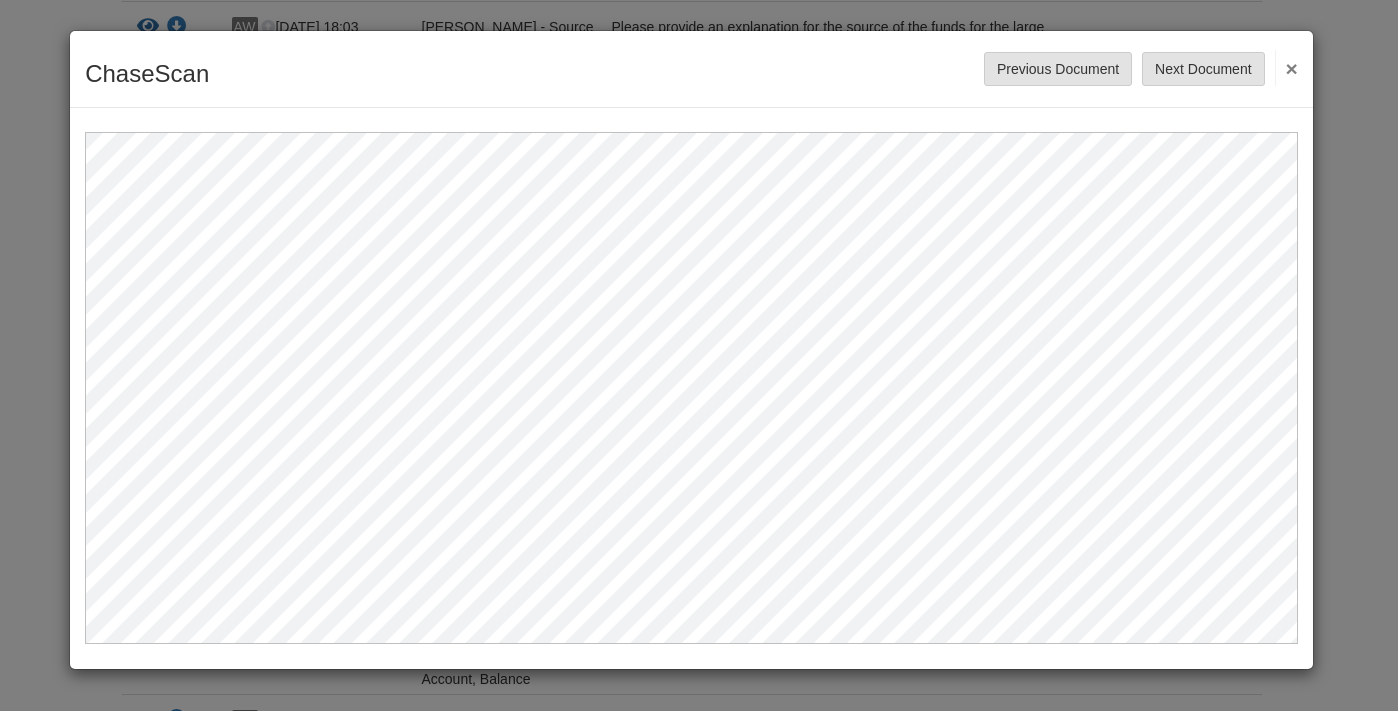 click on "×" at bounding box center [1286, 68] 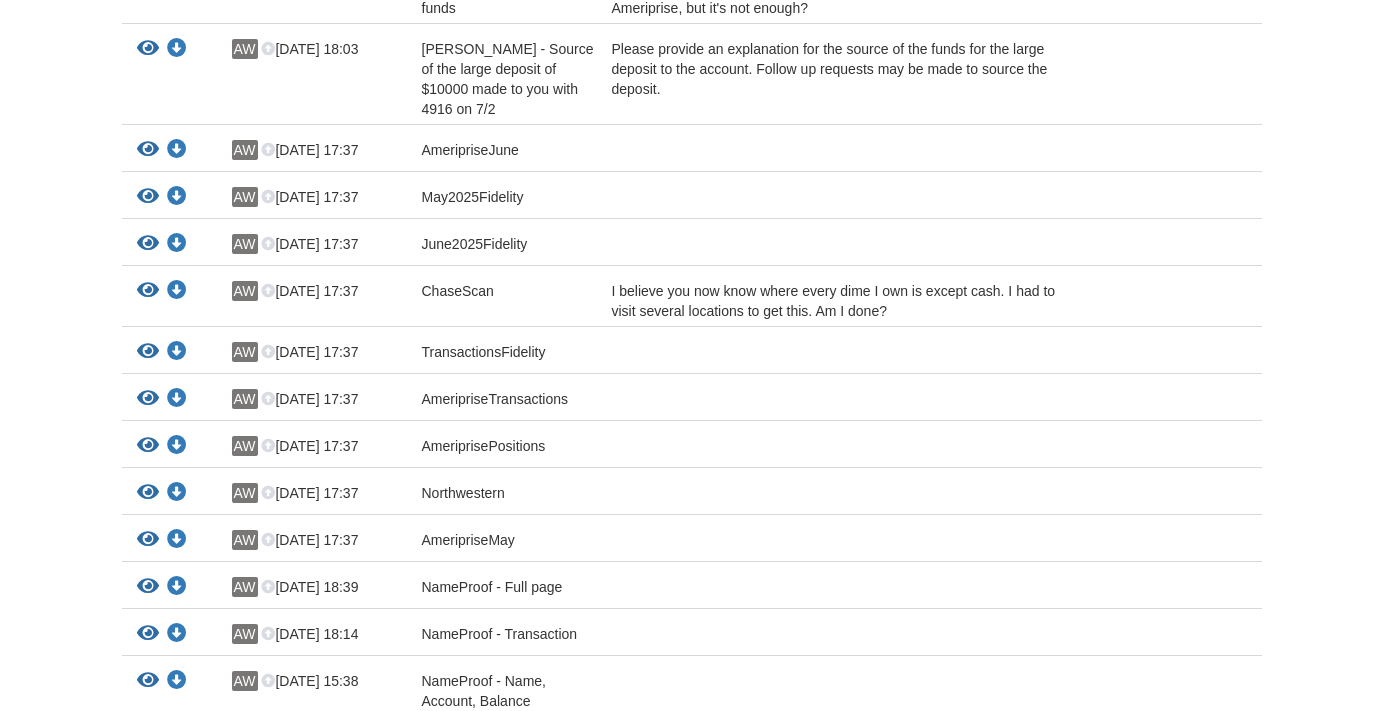 scroll, scrollTop: 500, scrollLeft: 0, axis: vertical 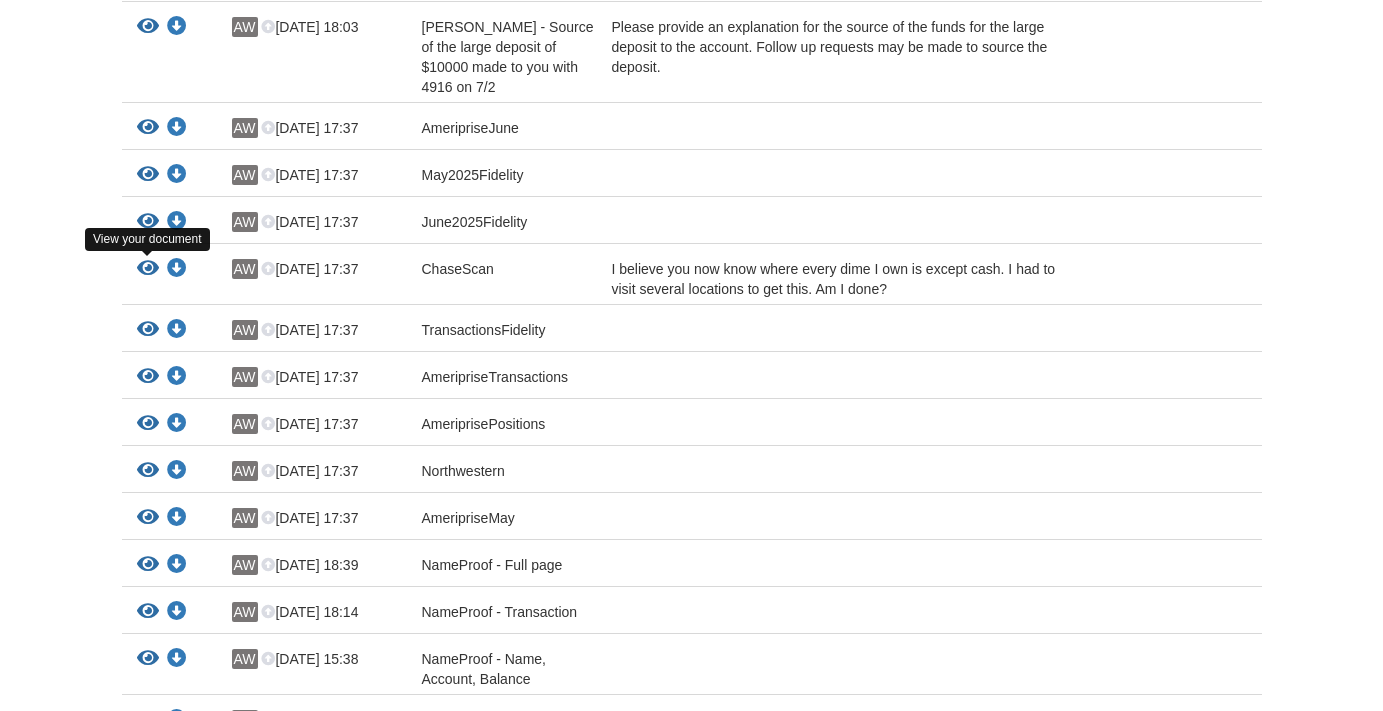 click at bounding box center [148, 269] 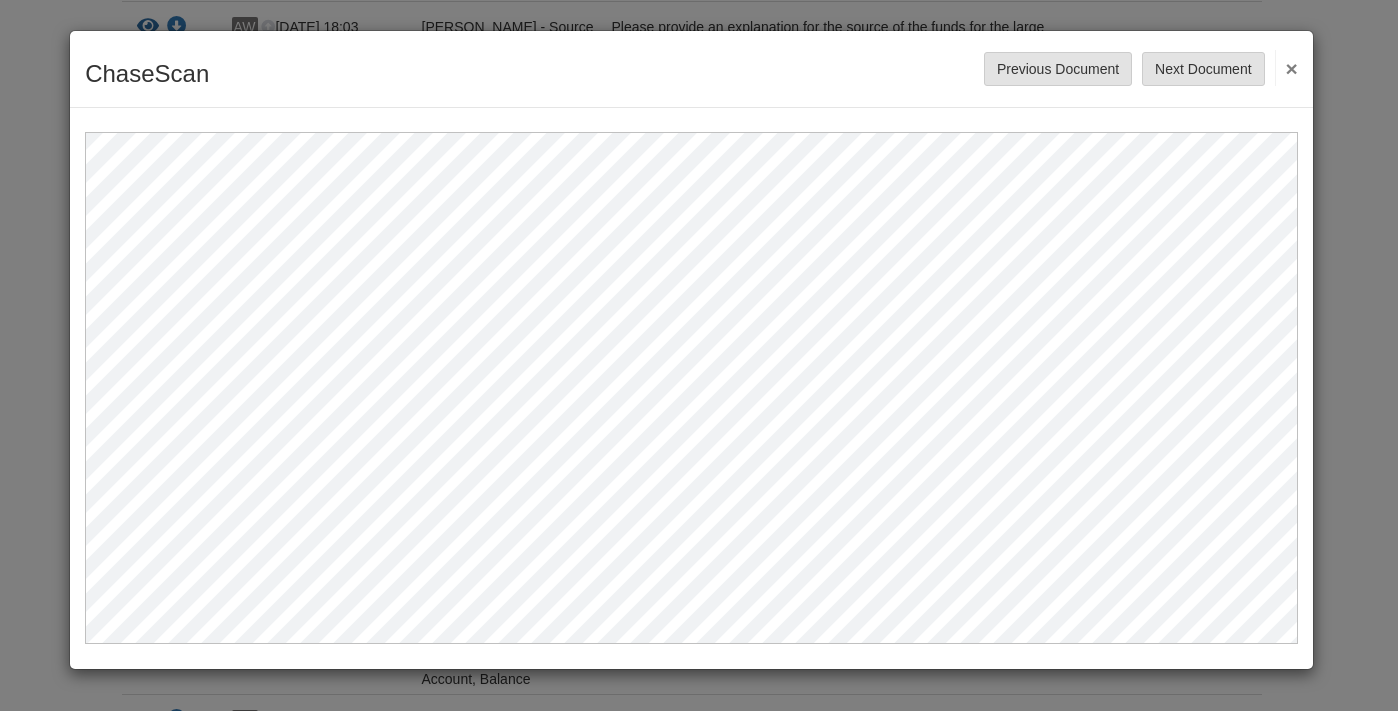 click on "×" at bounding box center [1286, 68] 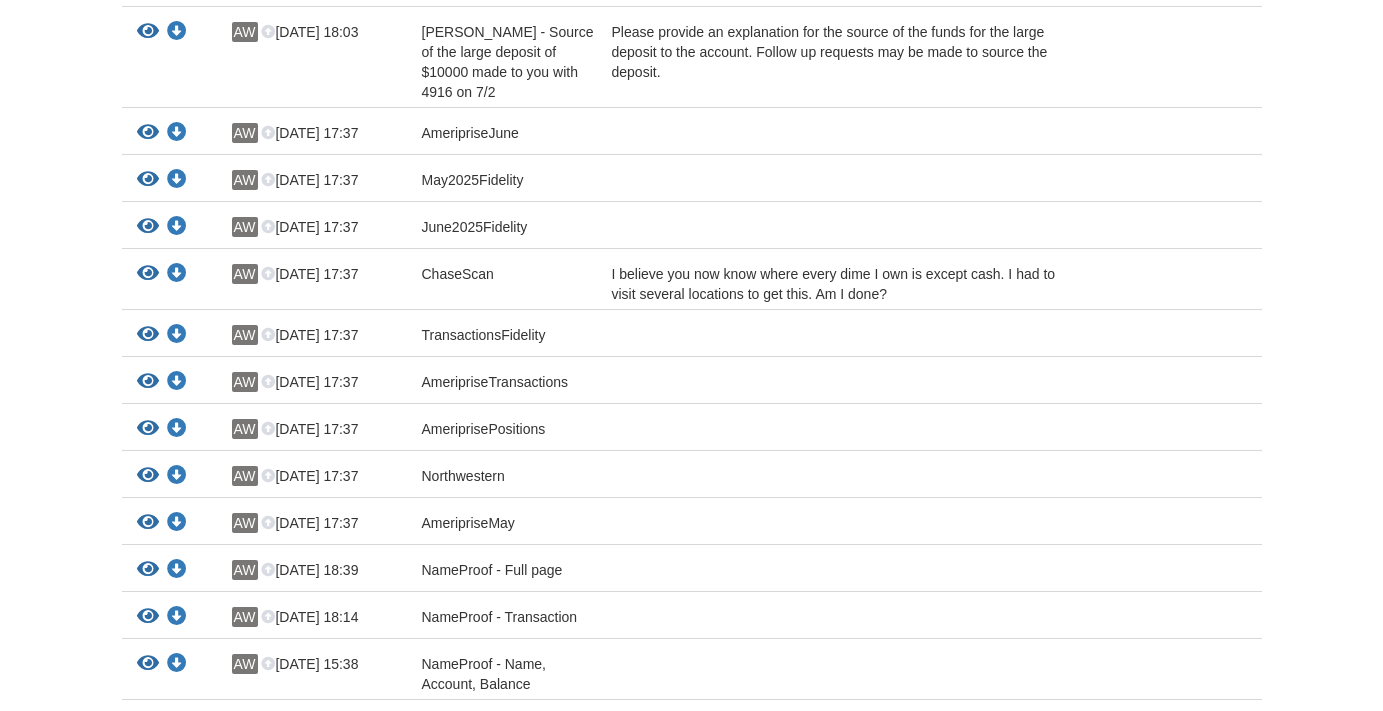 scroll, scrollTop: 500, scrollLeft: 0, axis: vertical 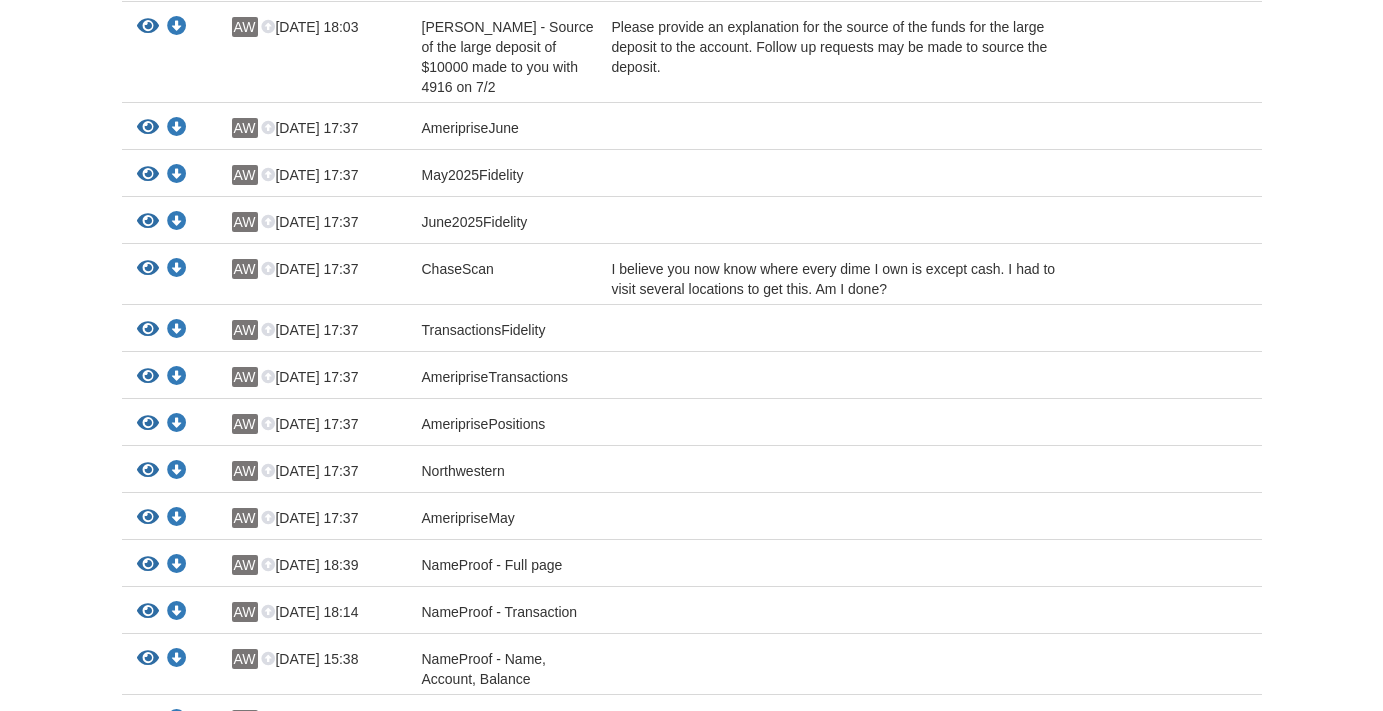 click on "AmeripriseJune" at bounding box center [499, -24] 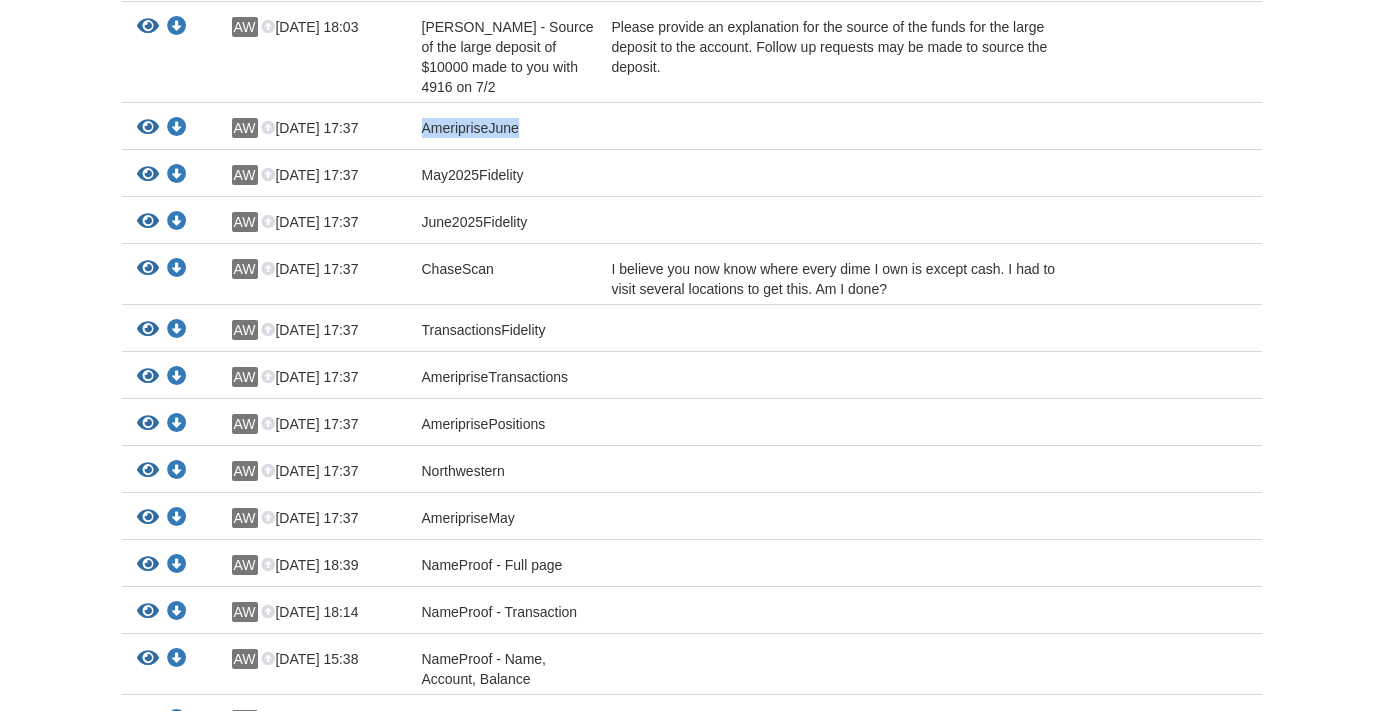 click on "AmeripriseJune" at bounding box center (499, -24) 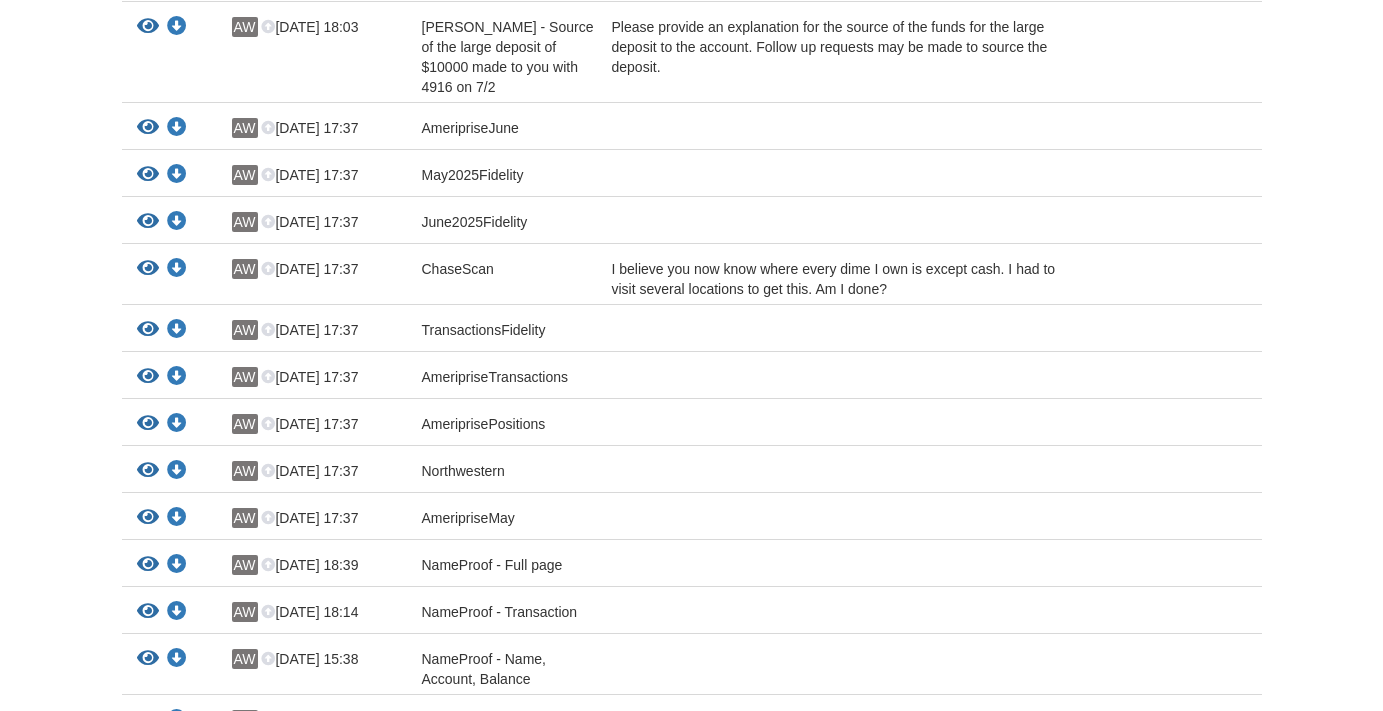 click on "AmeripriseMay" at bounding box center [499, -24] 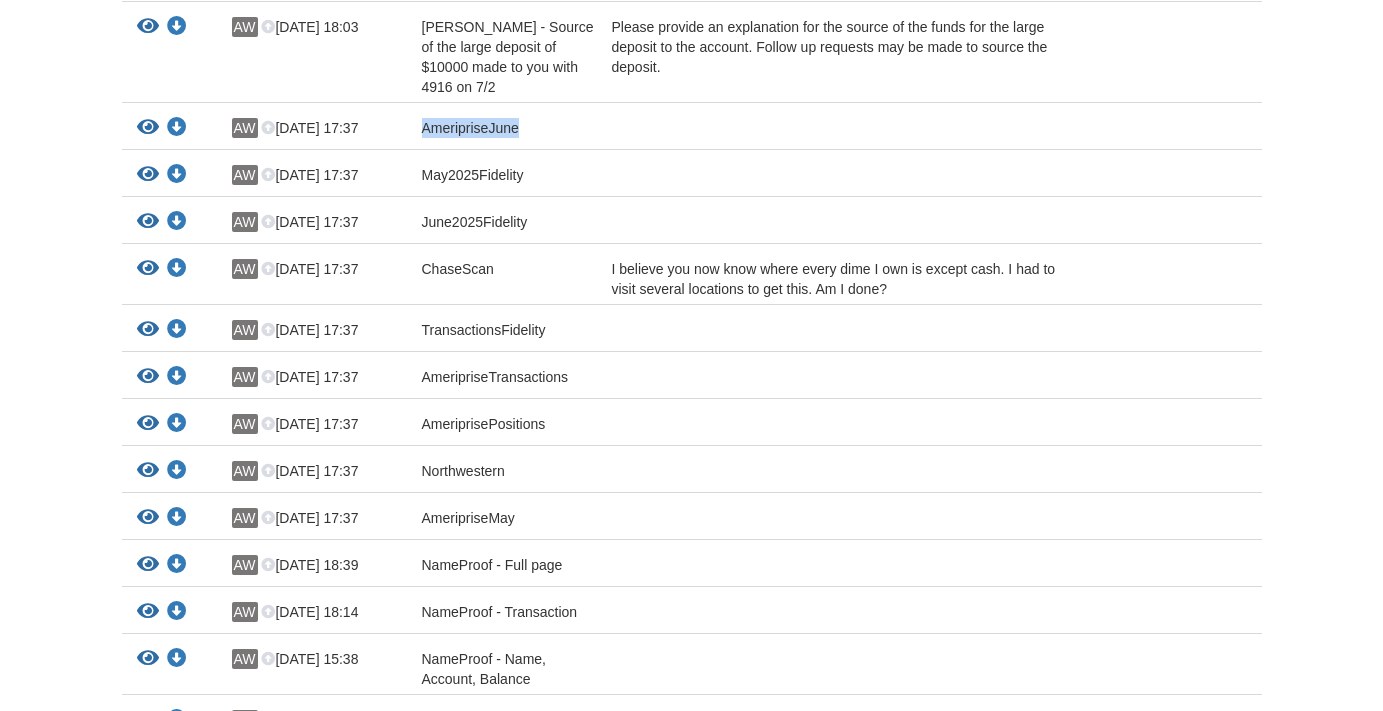 click on "AmeripriseJune" at bounding box center [499, -24] 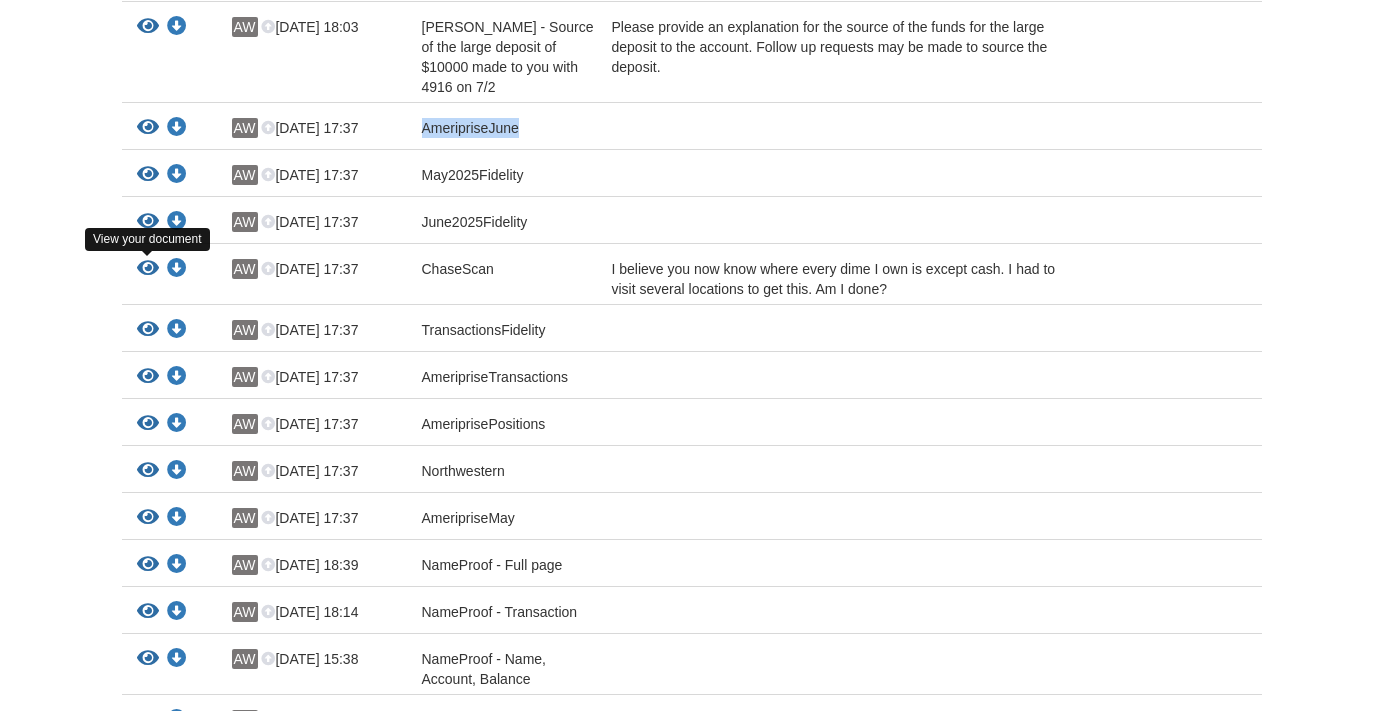 click at bounding box center [148, 269] 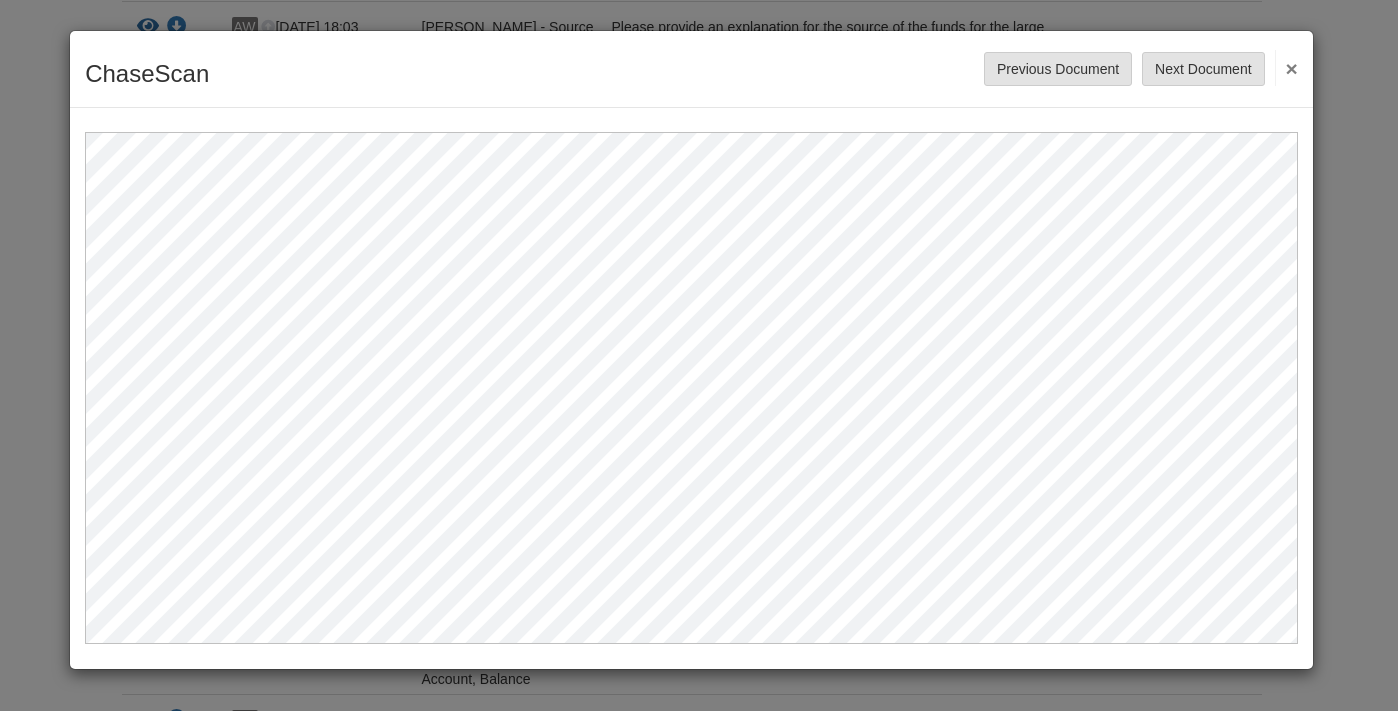 click on "×" at bounding box center [1286, 68] 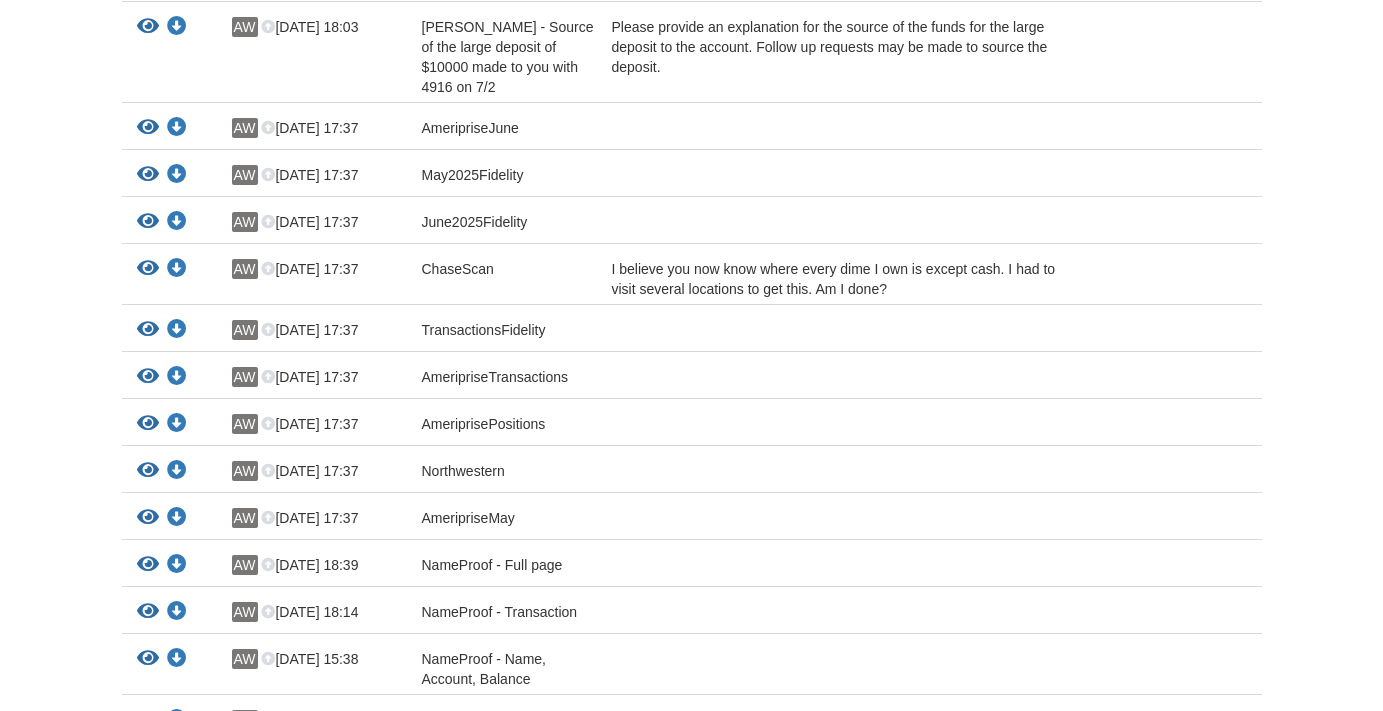 click on "awillis314159@gmail.com Logout" at bounding box center (691, 1301) 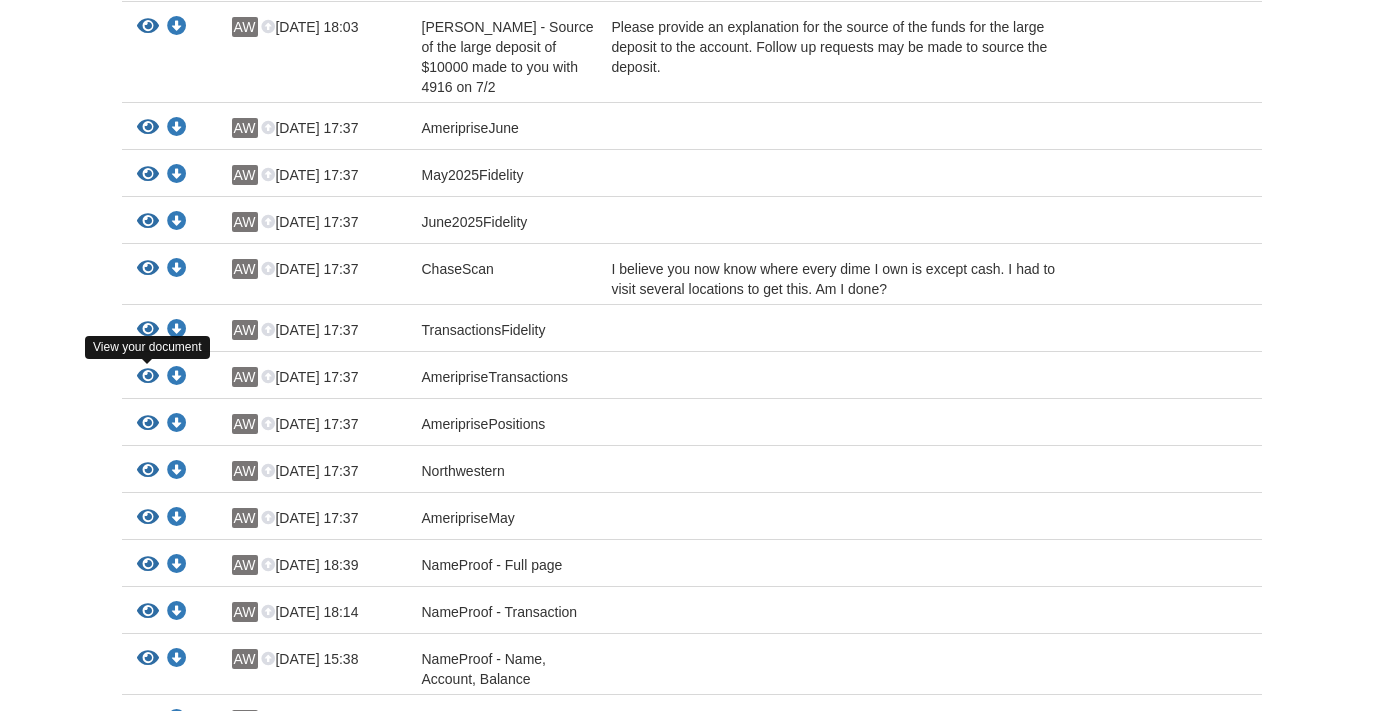 click at bounding box center [148, 377] 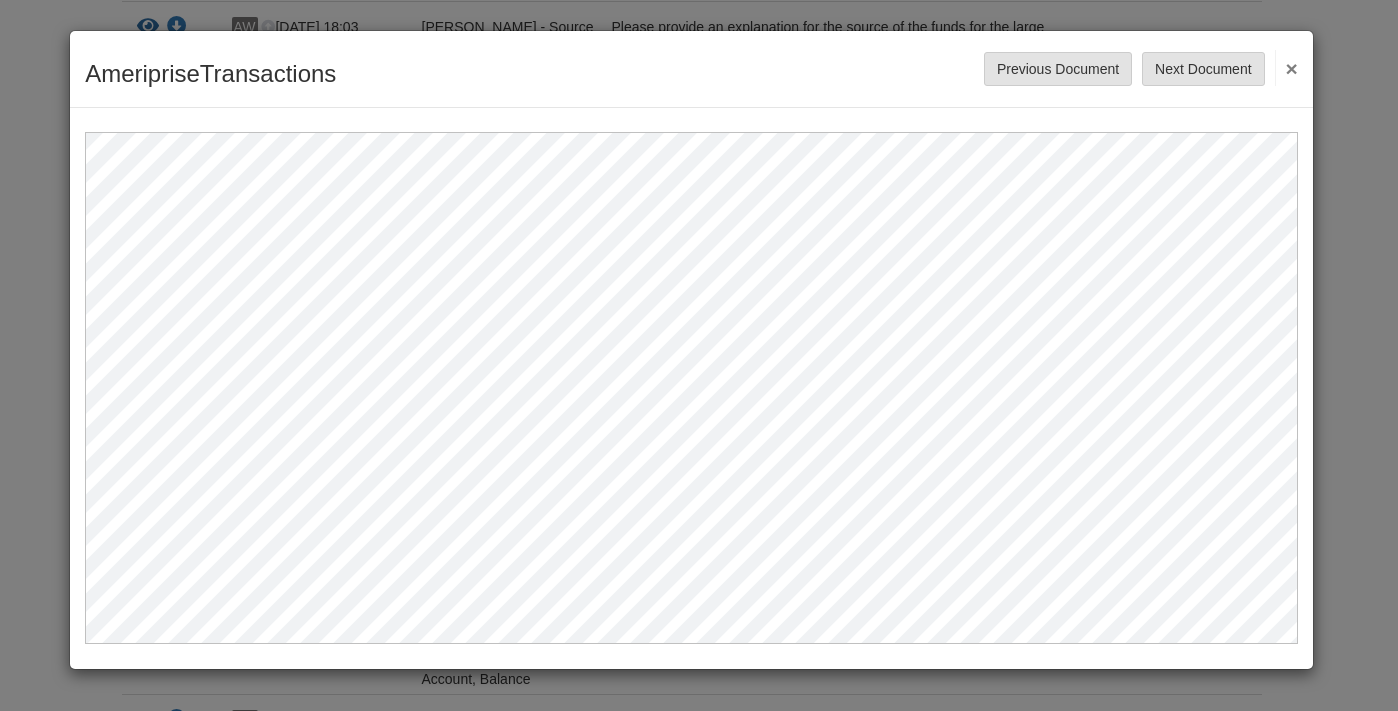 click on "×" at bounding box center [1286, 68] 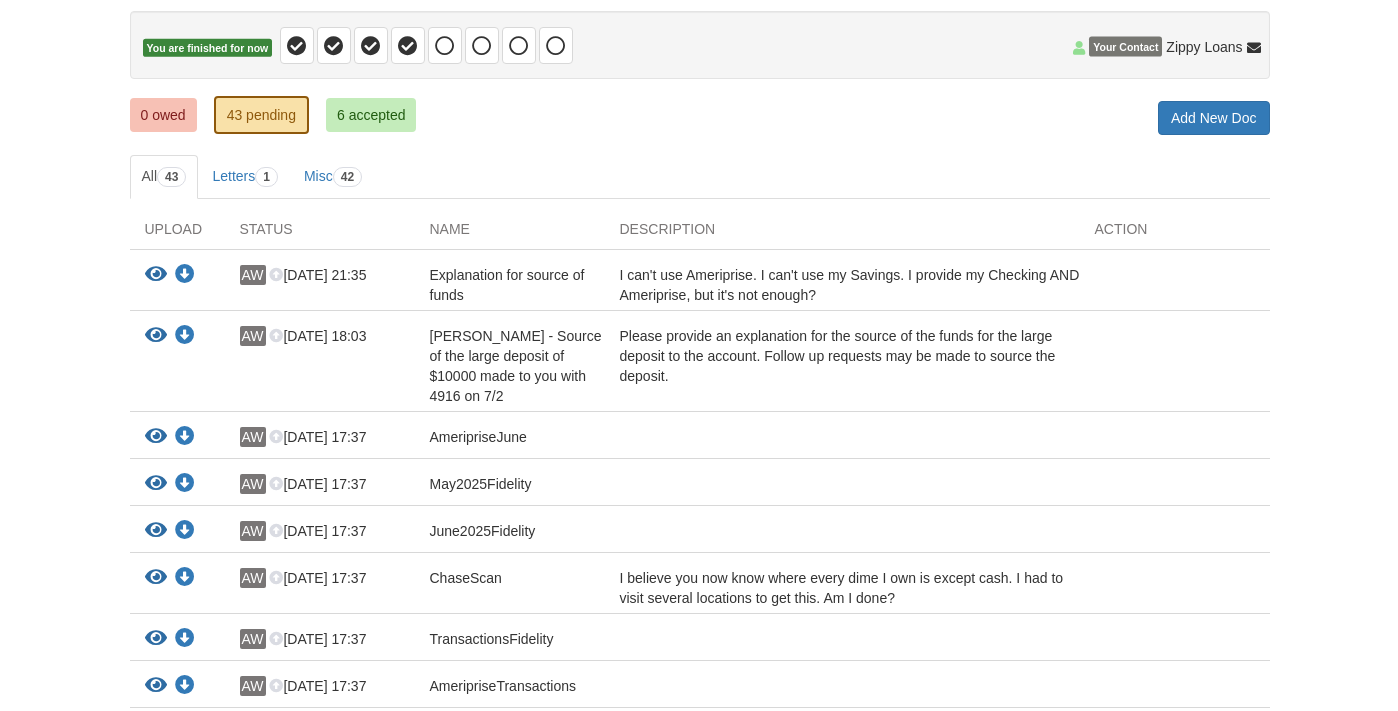 scroll, scrollTop: 300, scrollLeft: 0, axis: vertical 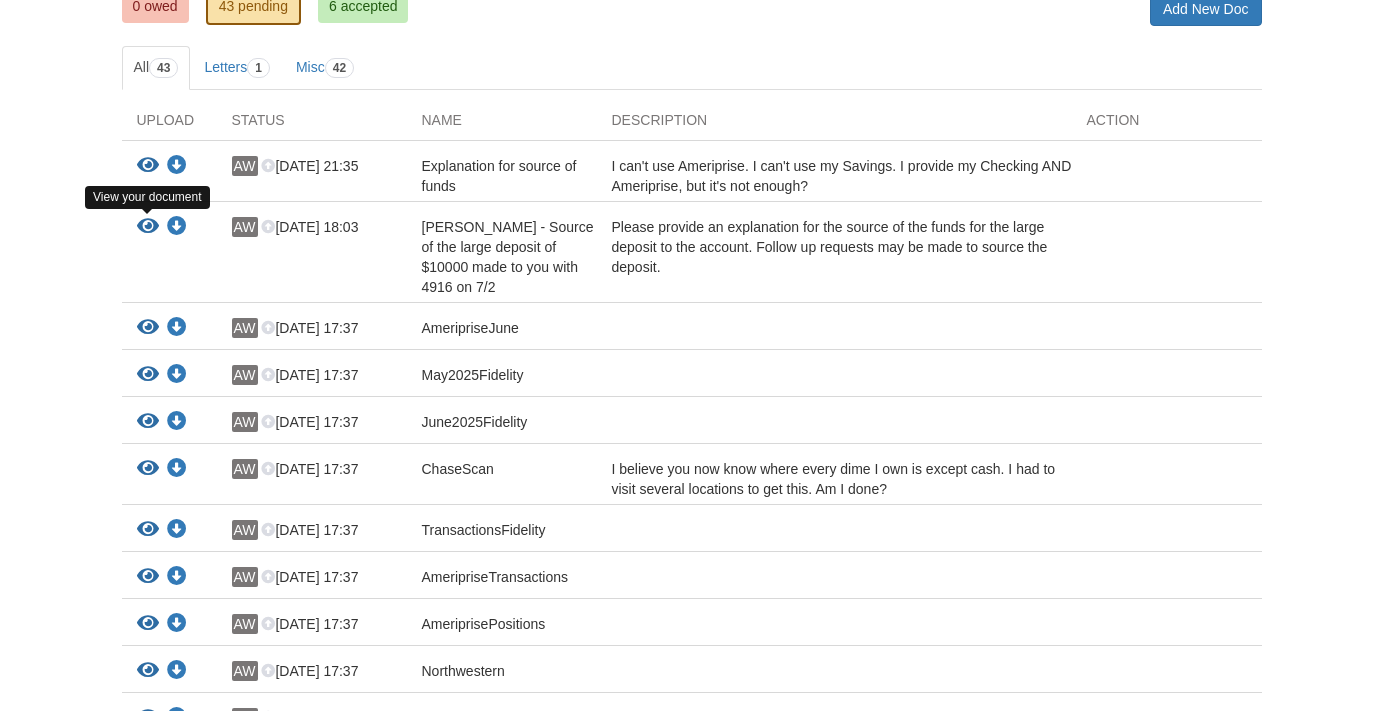 click at bounding box center [148, 227] 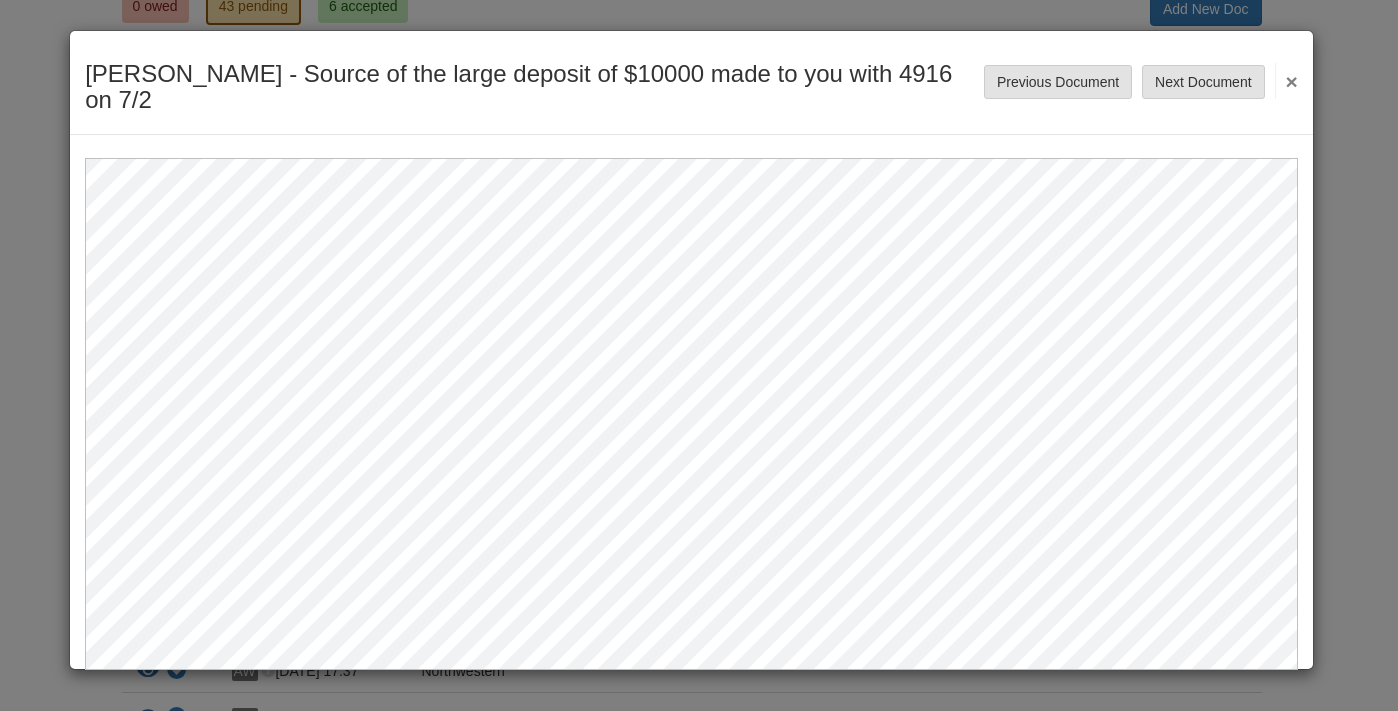 click on "×" at bounding box center (1286, 81) 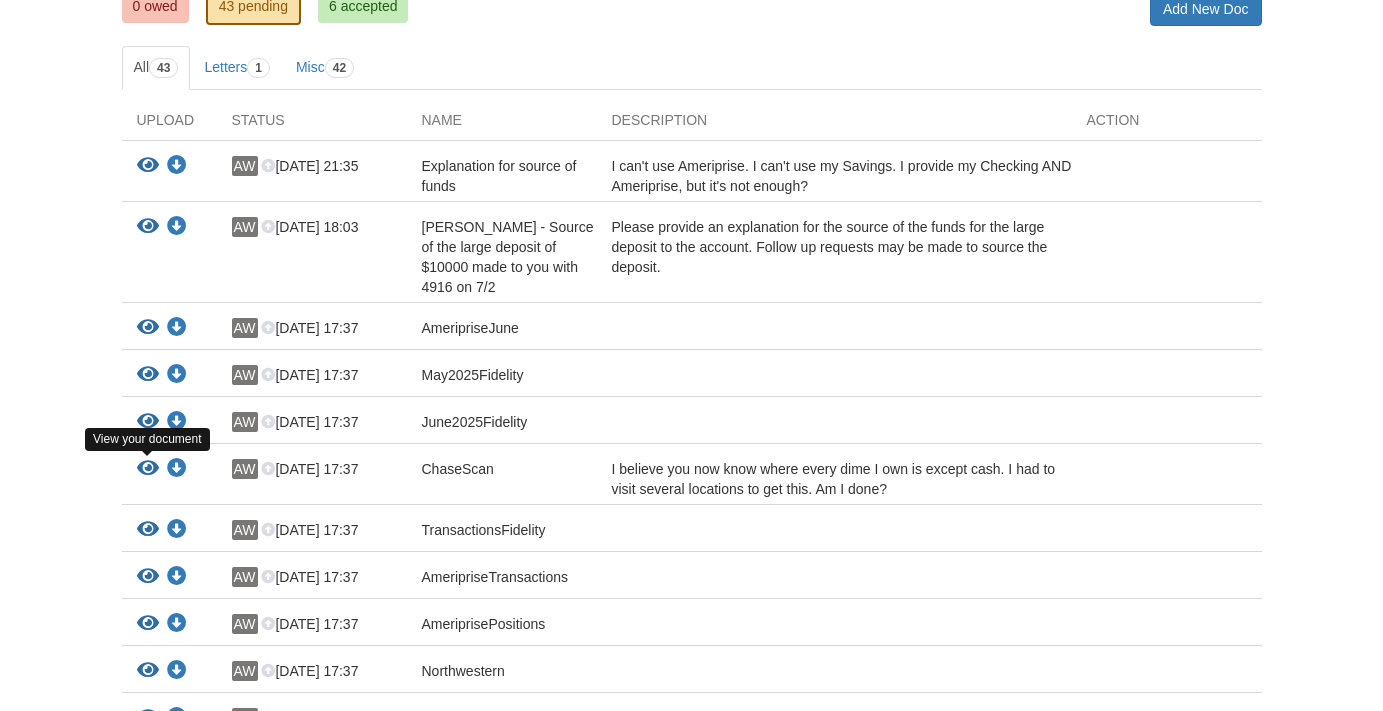 click at bounding box center [148, 469] 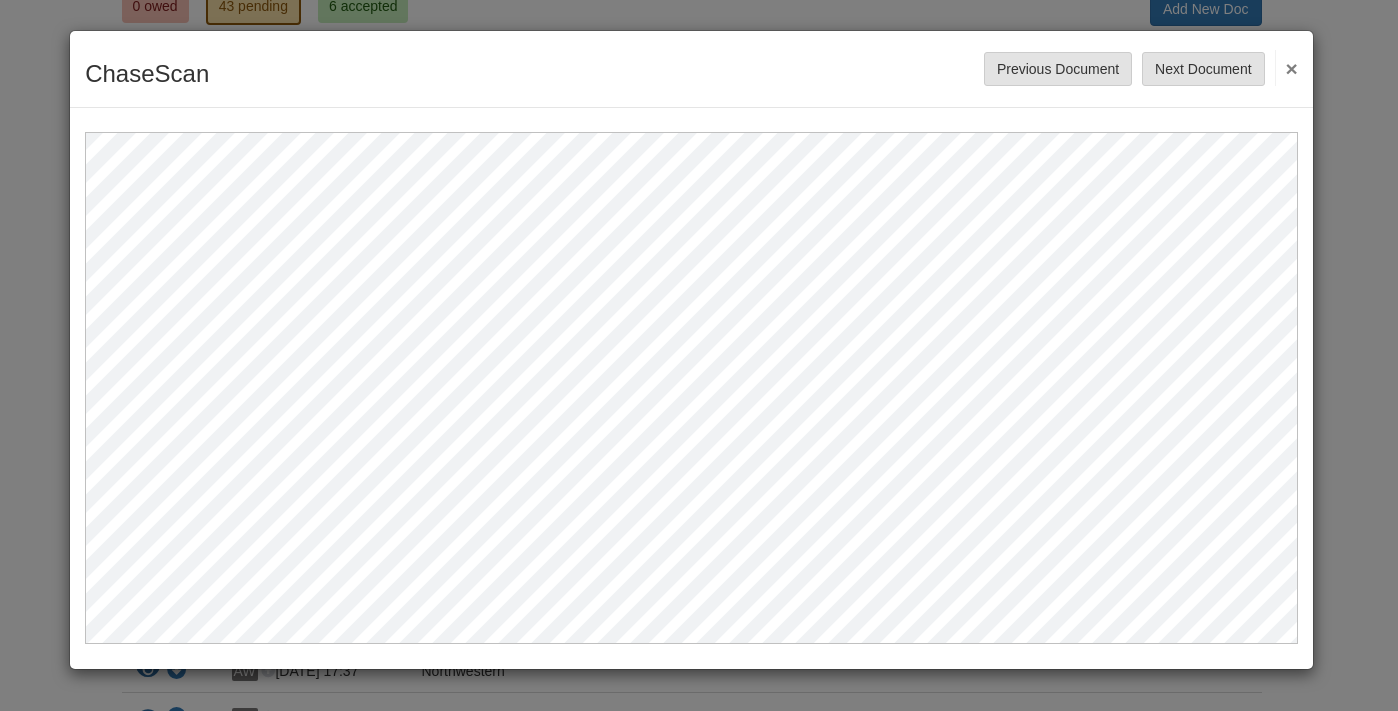 click on "×" at bounding box center (1286, 68) 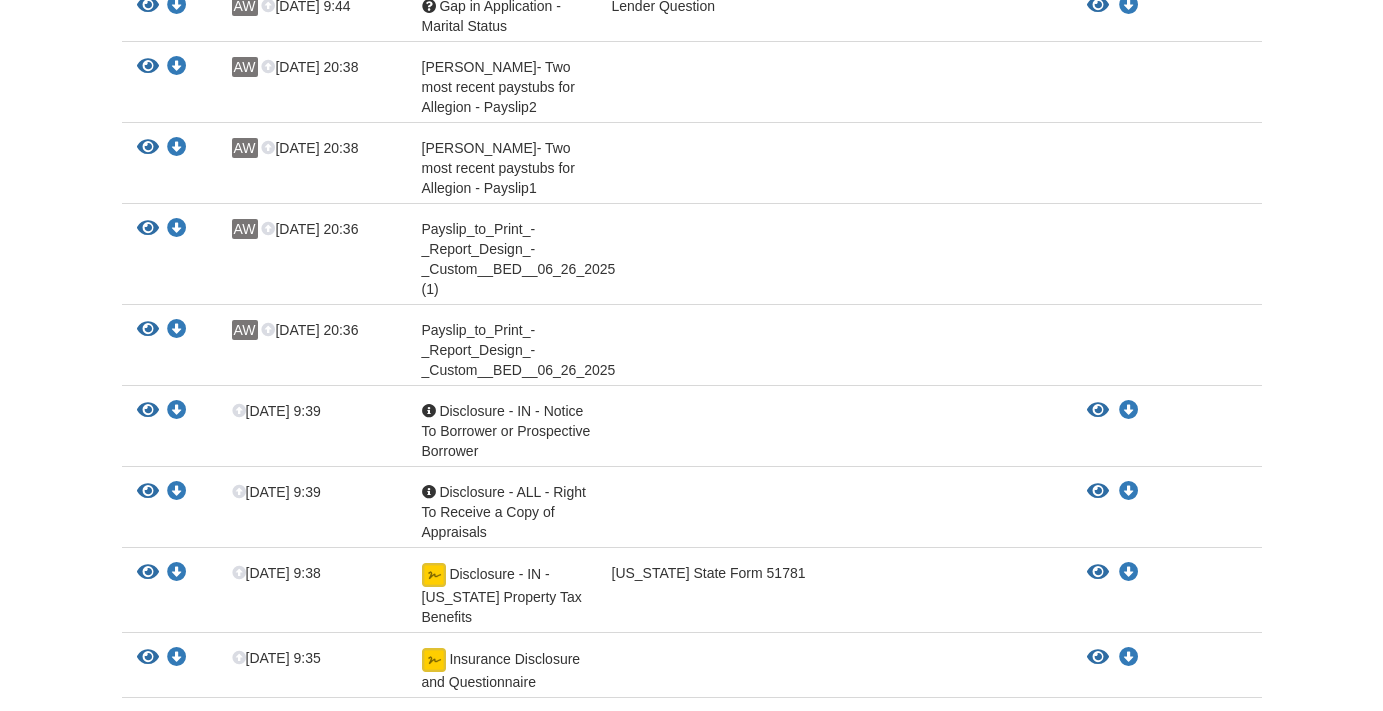 scroll, scrollTop: 2186, scrollLeft: 0, axis: vertical 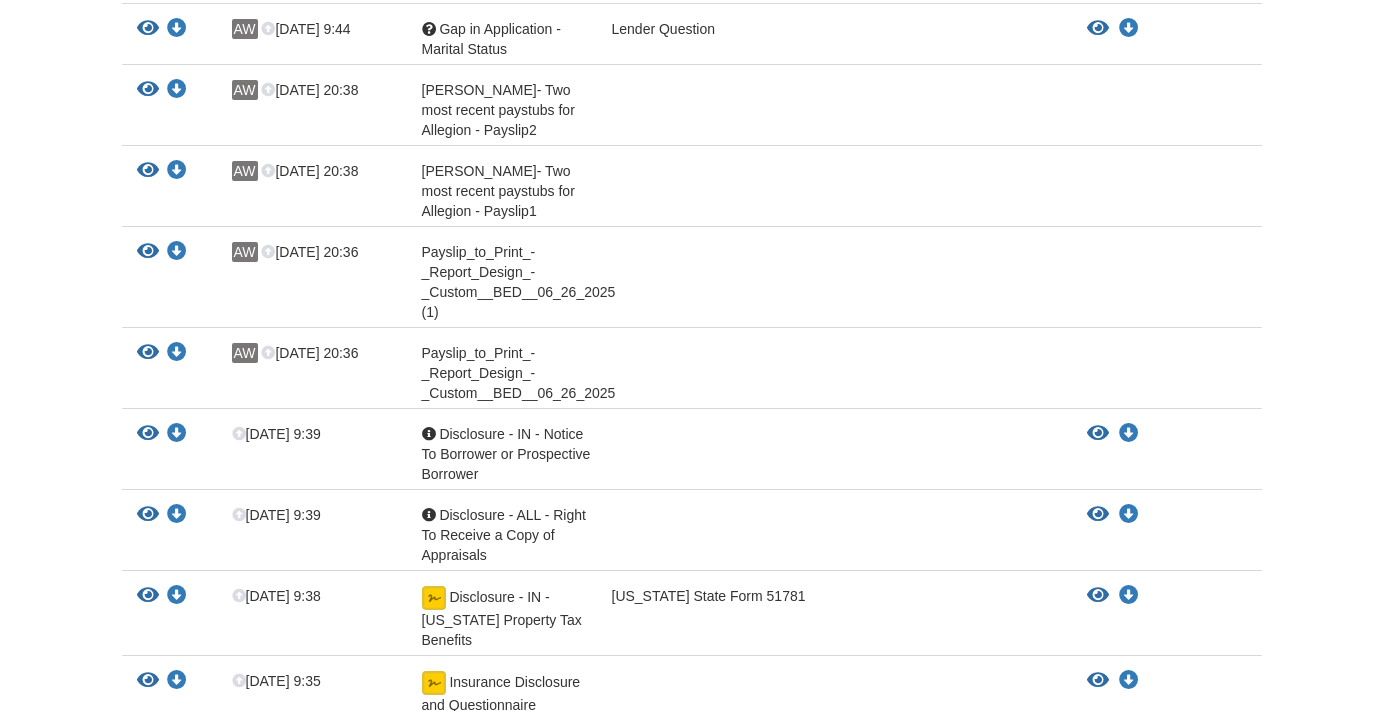 click at bounding box center [834, 282] 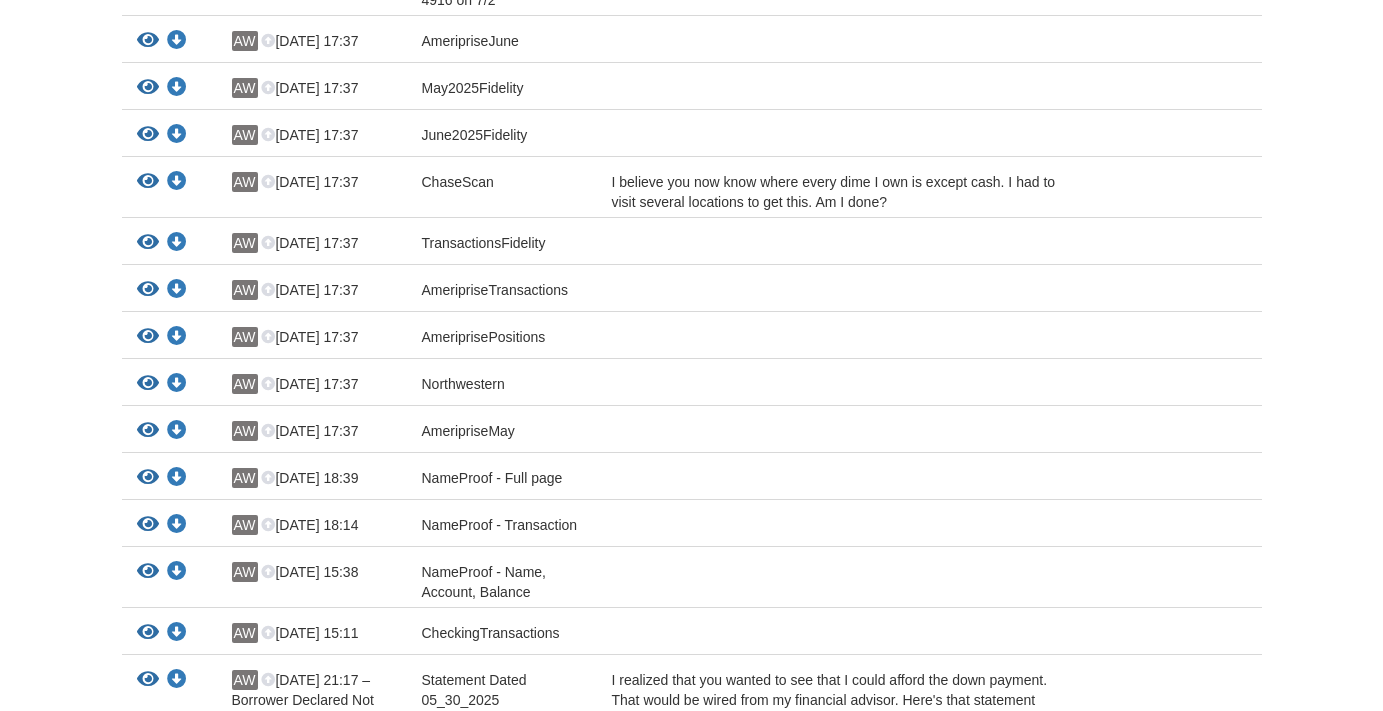 scroll, scrollTop: 586, scrollLeft: 0, axis: vertical 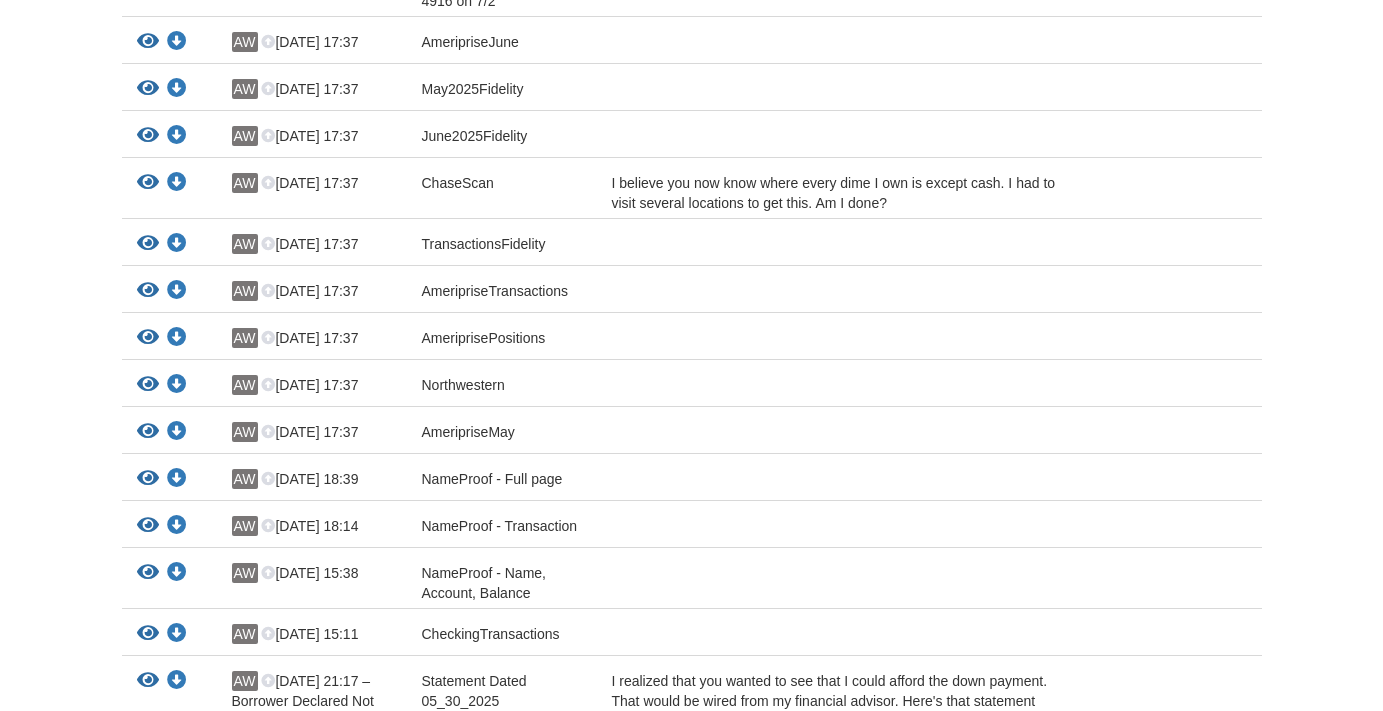 click on "AmeriprisePositions" at bounding box center [502, 341] 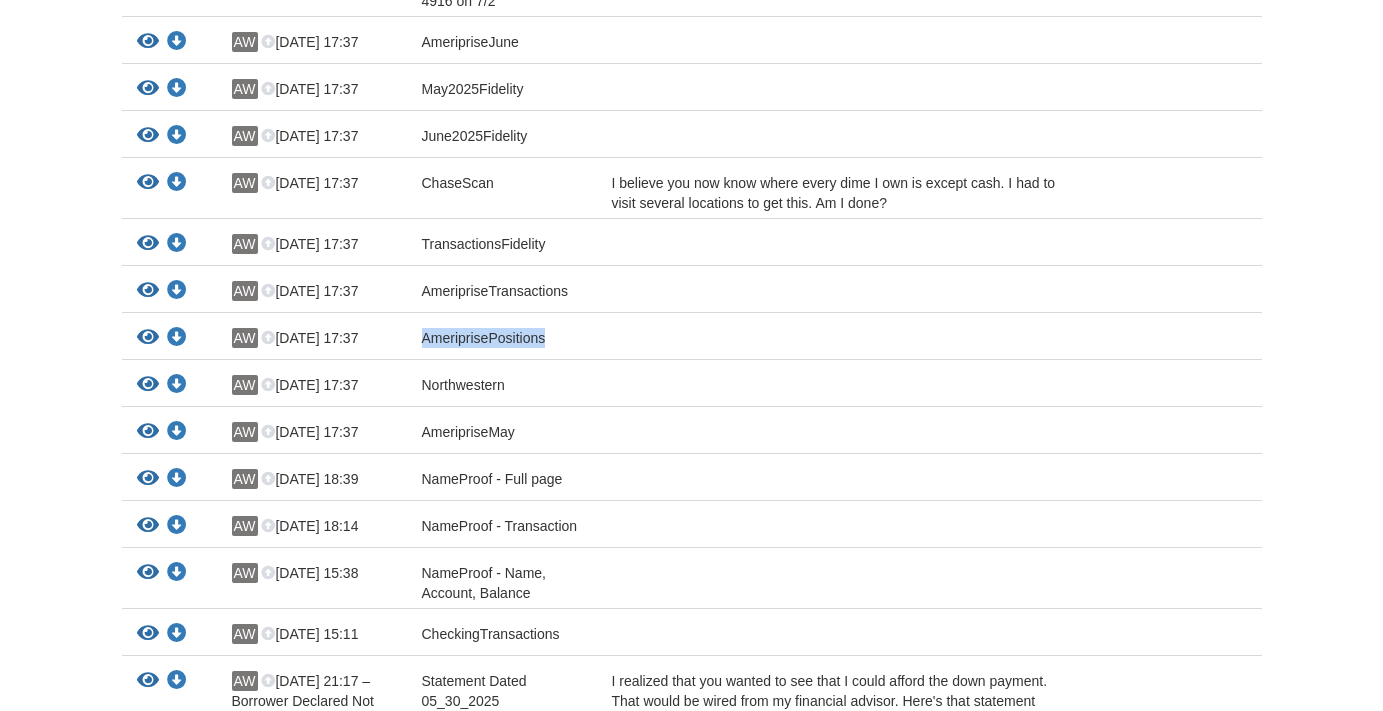 click on "AmeriprisePositions" at bounding box center (502, 341) 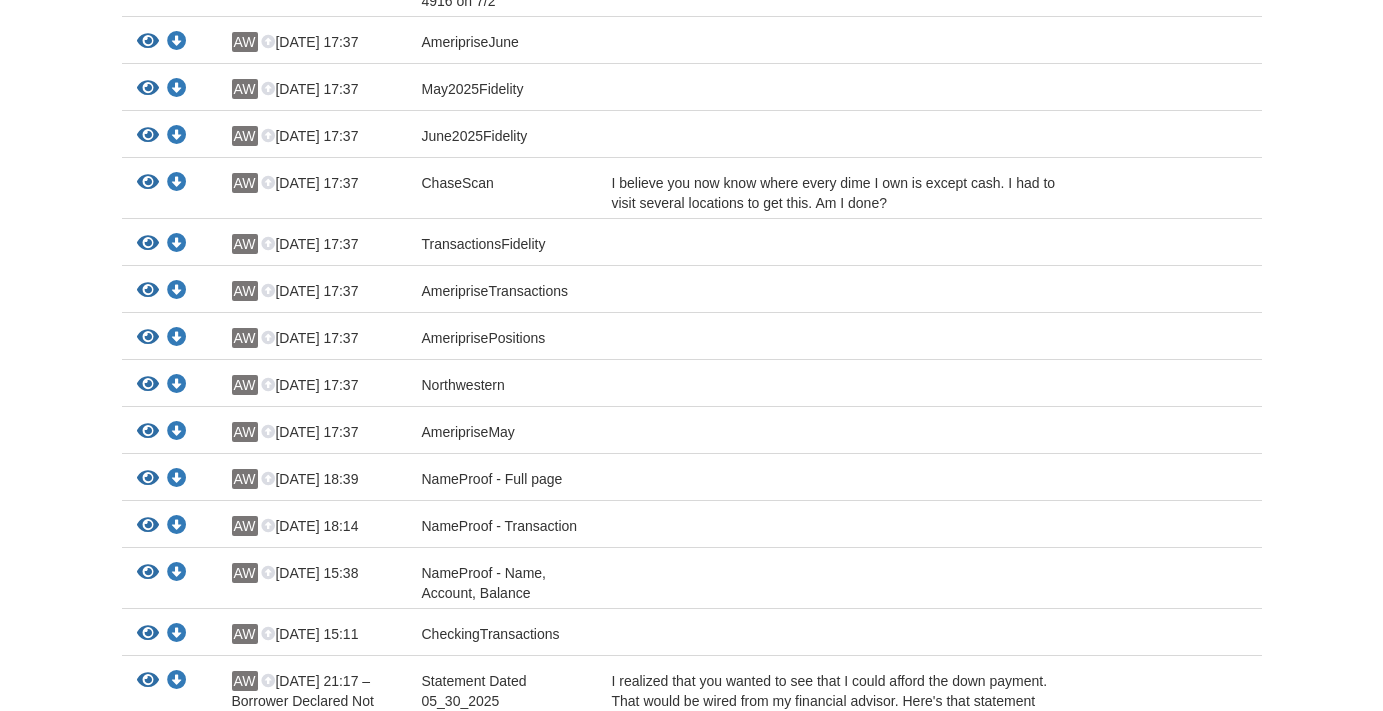 click on "View your document
Download your document
AW    Jul 14 17:37
AmeripriseTransactions" at bounding box center [692, 289] 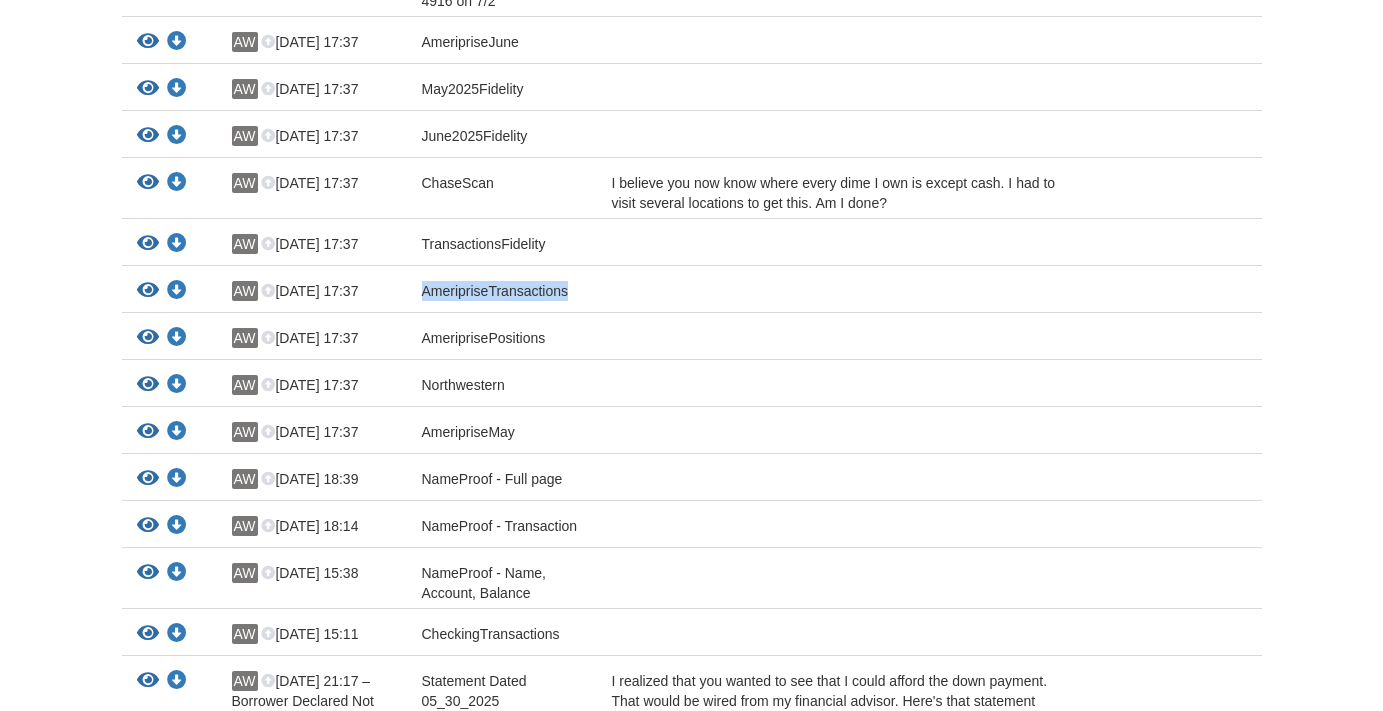 click on "AmeripriseTransactions" at bounding box center [499, -110] 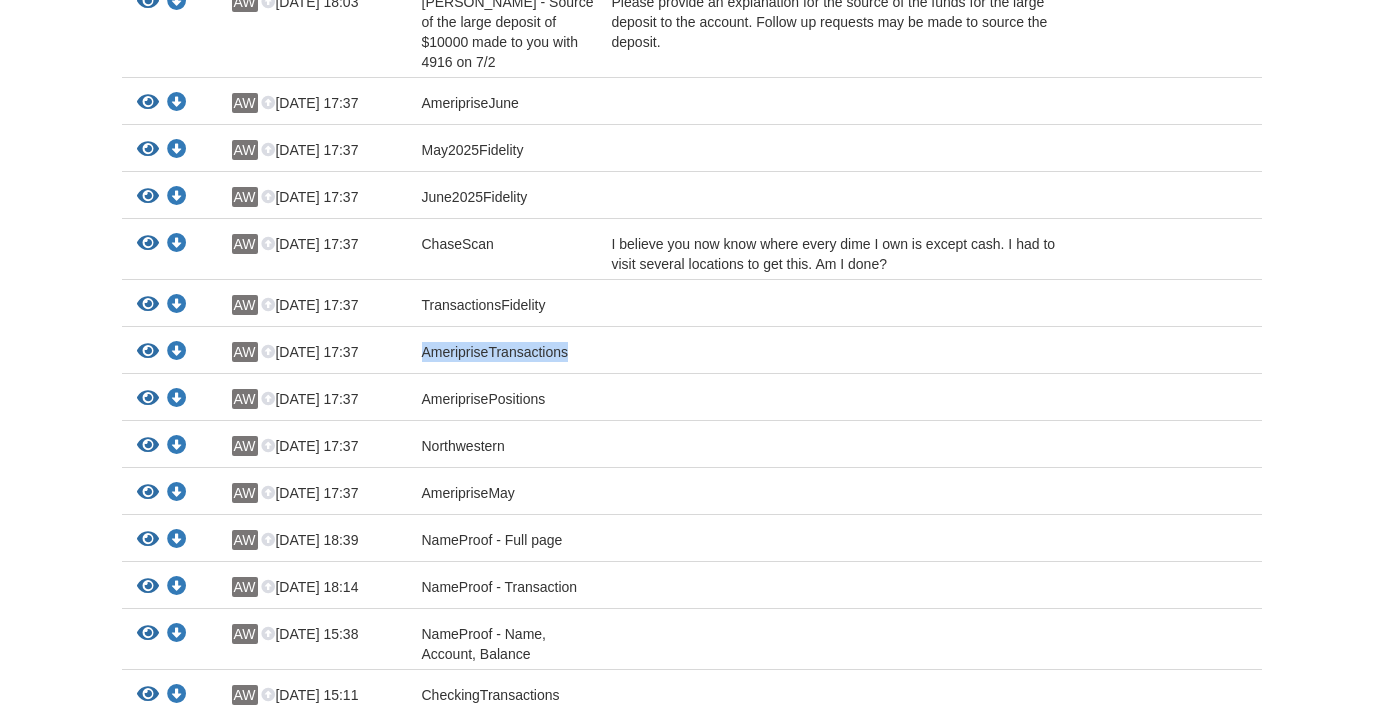 scroll, scrollTop: 186, scrollLeft: 0, axis: vertical 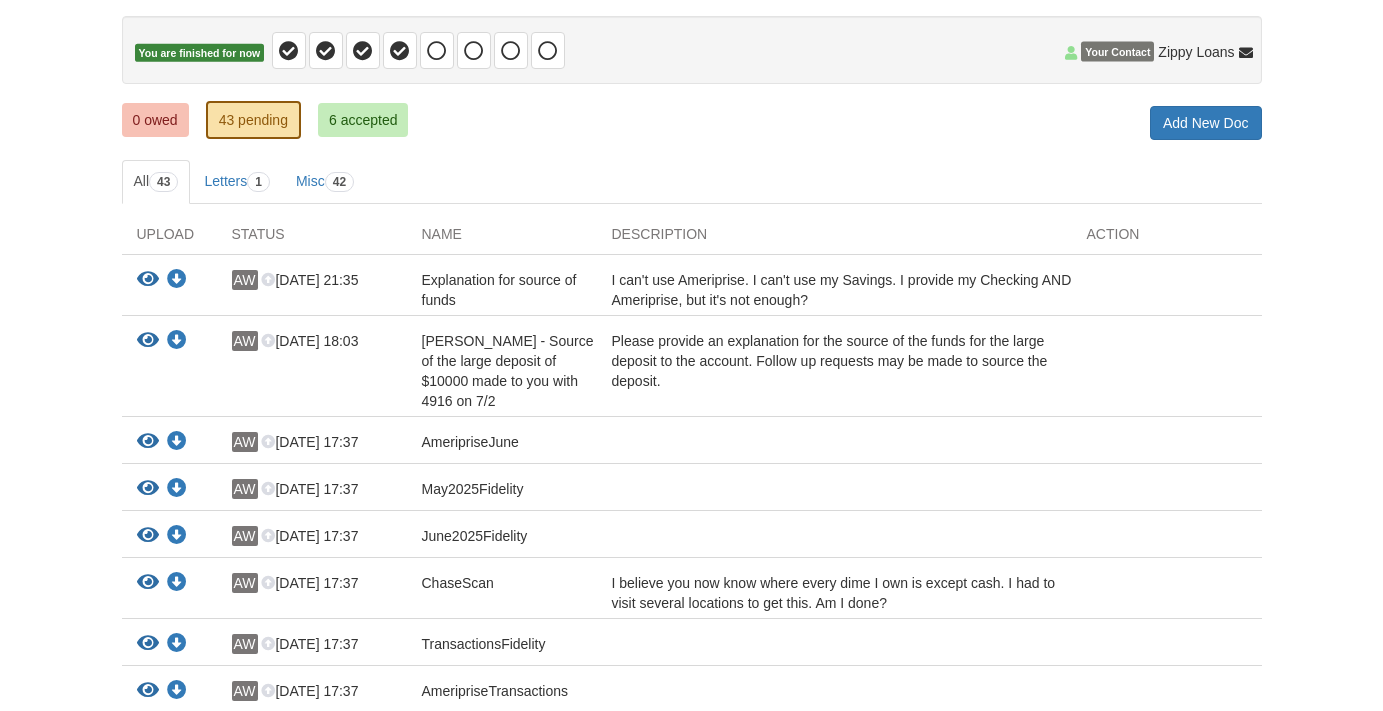 click on "Anita Willis - Source of the large deposit of $10000 made to you with 4916 on 7/2" at bounding box center (502, 371) 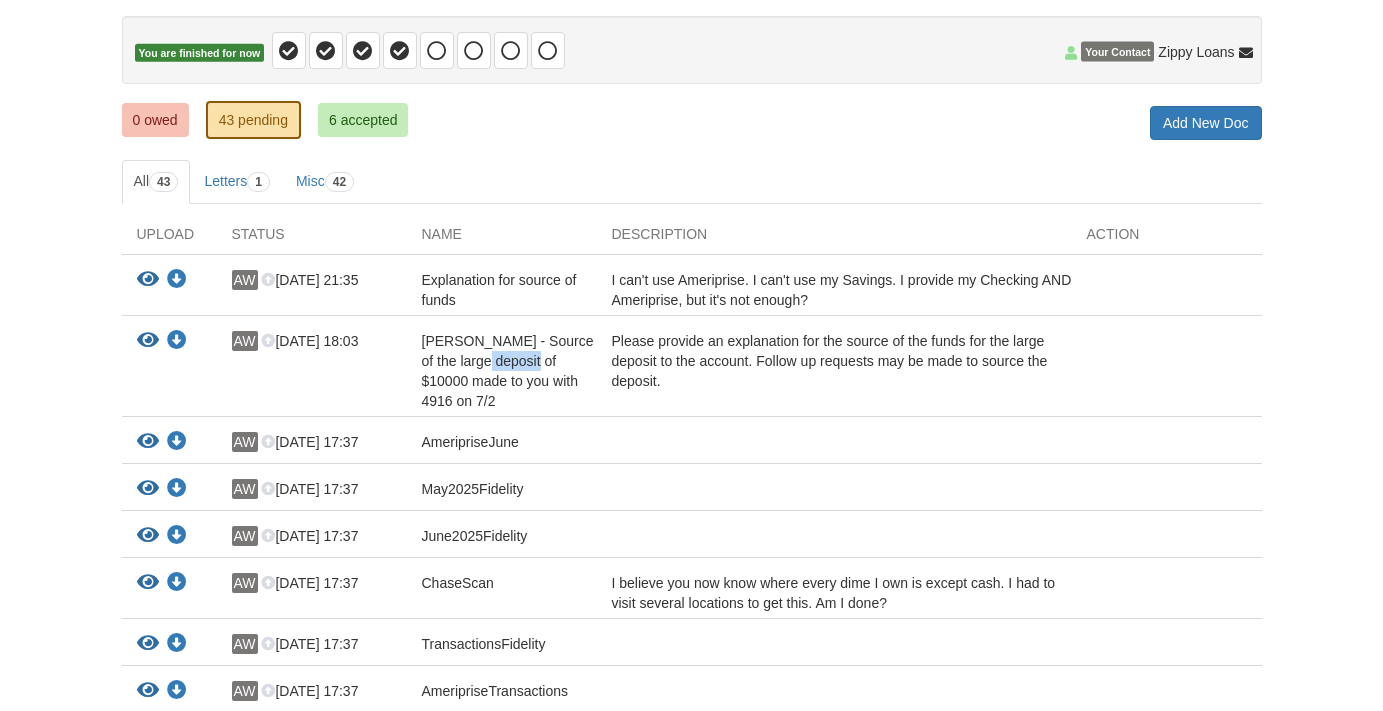 click on "Anita Willis - Source of the large deposit of $10000 made to you with 4916 on 7/2" at bounding box center (502, 371) 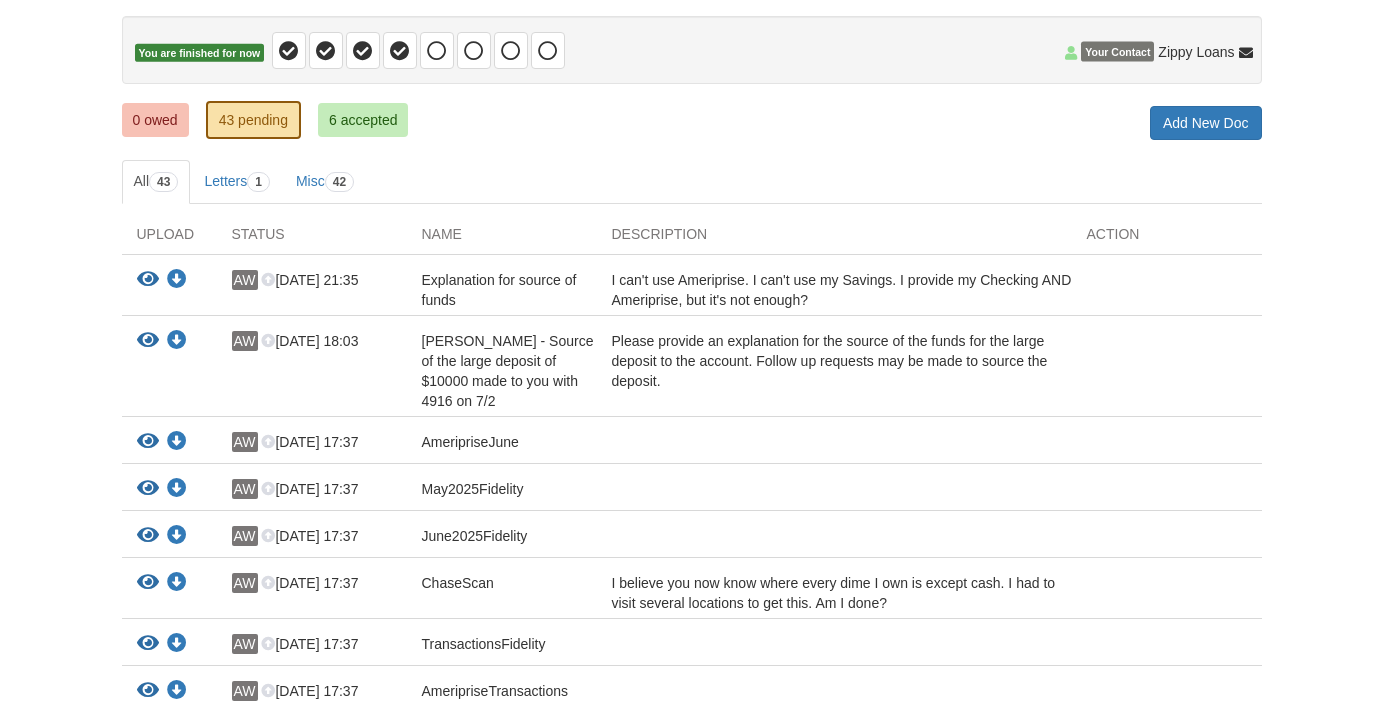 click on "Anita Willis - Source of the large deposit of $10000 made to you with 4916 on 7/2" at bounding box center [502, 371] 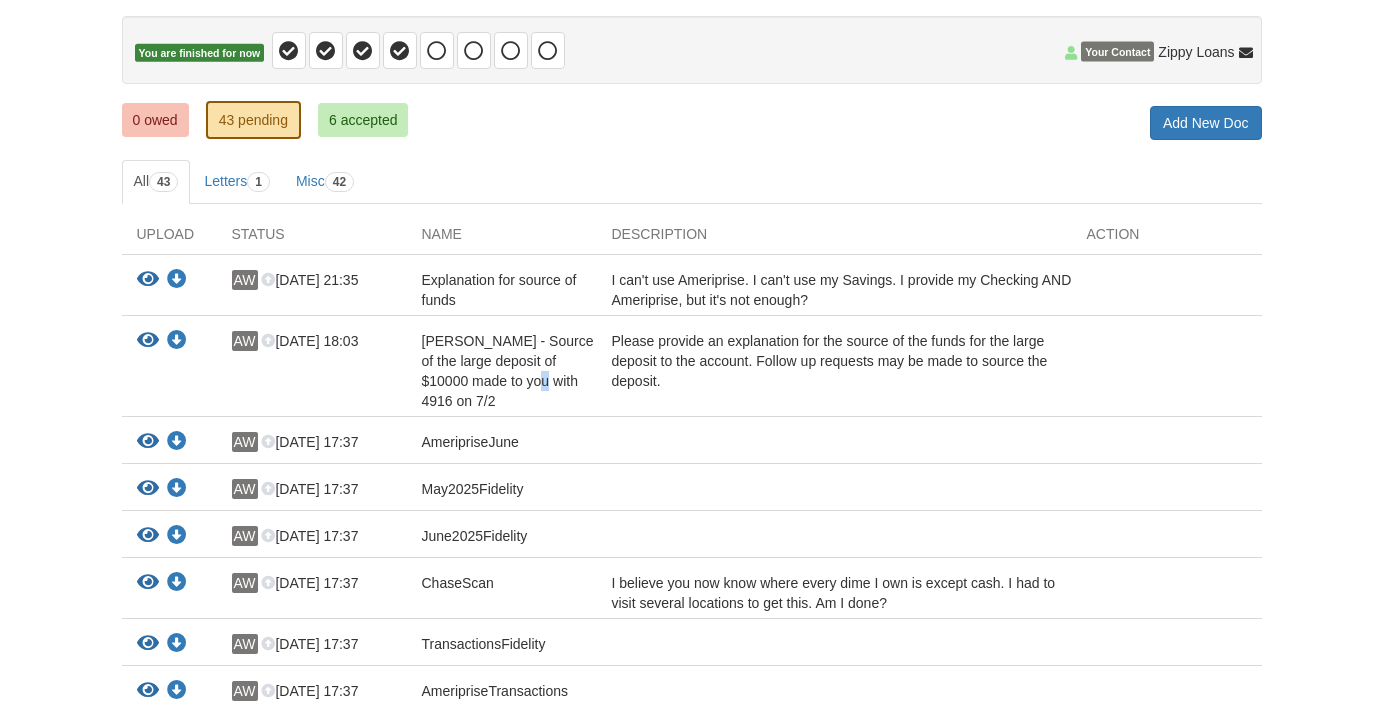 click on "Anita Willis - Source of the large deposit of $10000 made to you with 4916 on 7/2" at bounding box center [499, 290] 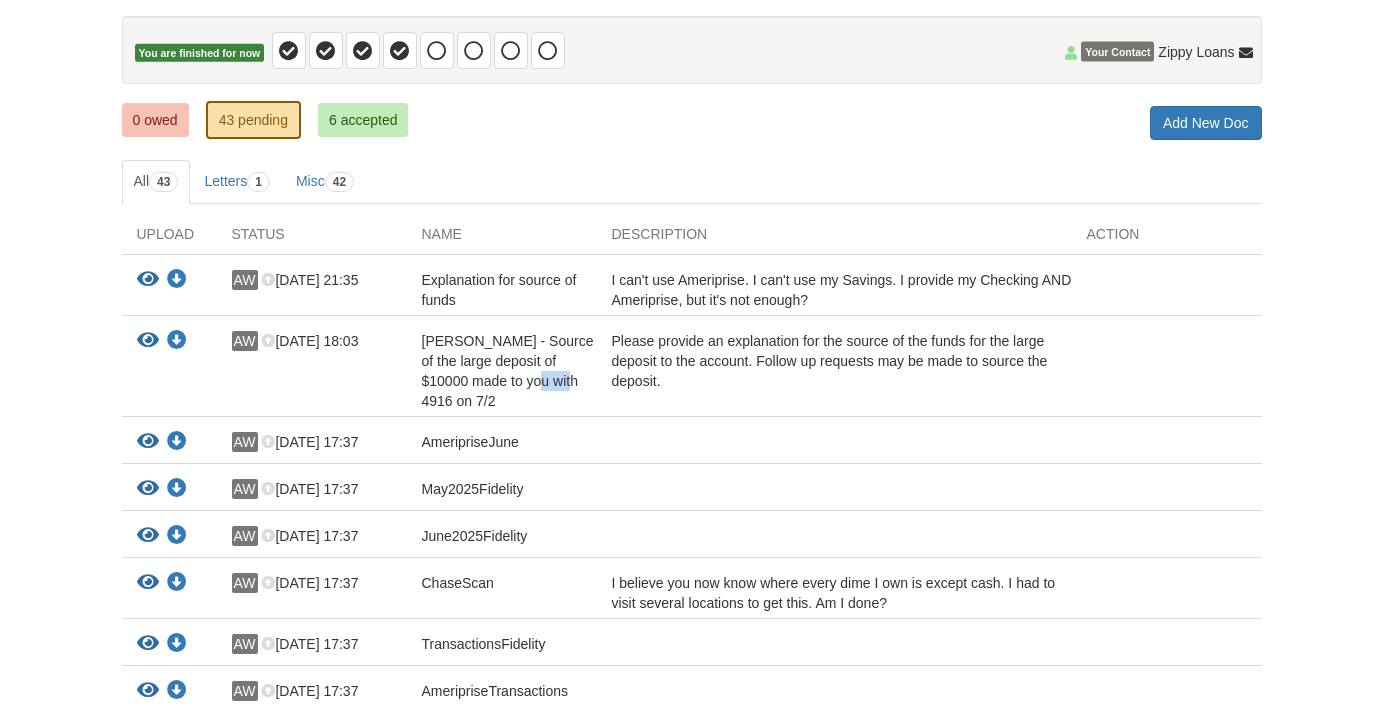 click on "Anita Willis - Source of the large deposit of $10000 made to you with 4916 on 7/2" at bounding box center (499, 290) 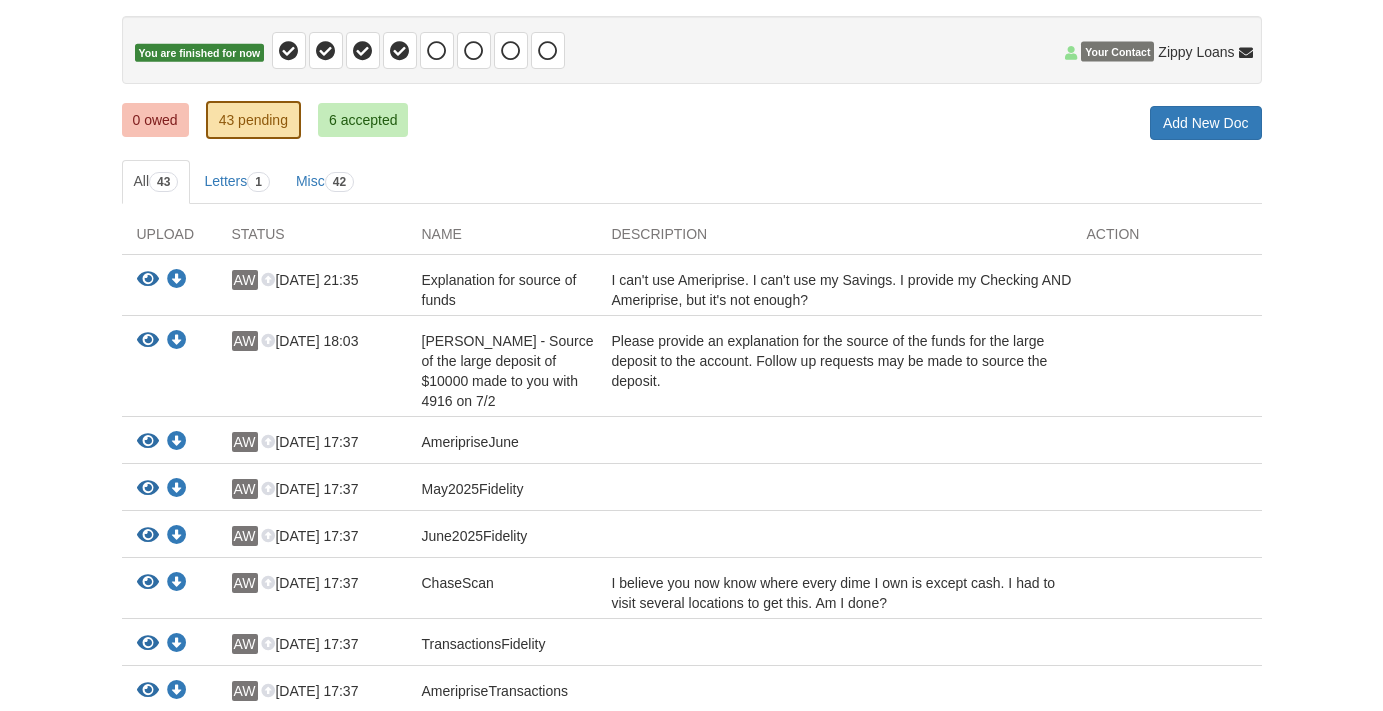click on "View your document
Download your document
AW    Jul 14 17:37
May2025Fidelity" at bounding box center (692, 487) 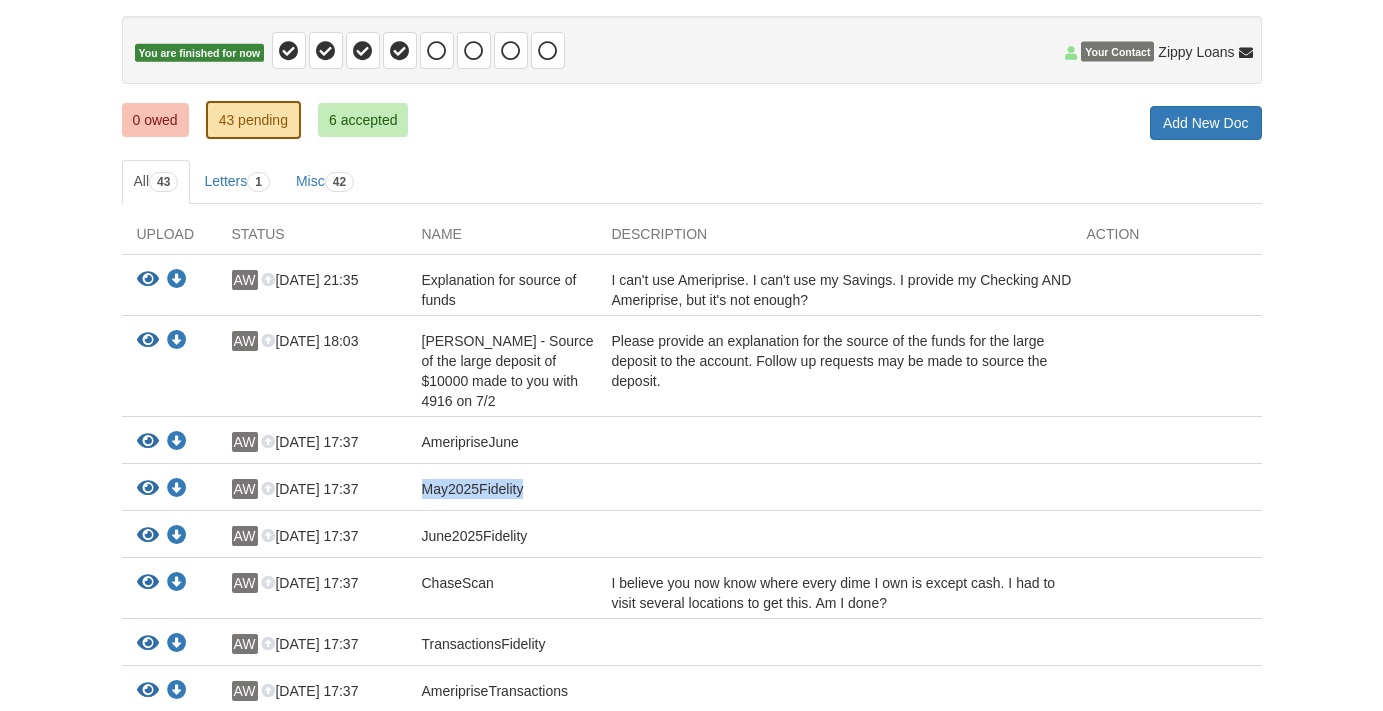 click on "May2025Fidelity" at bounding box center (499, 290) 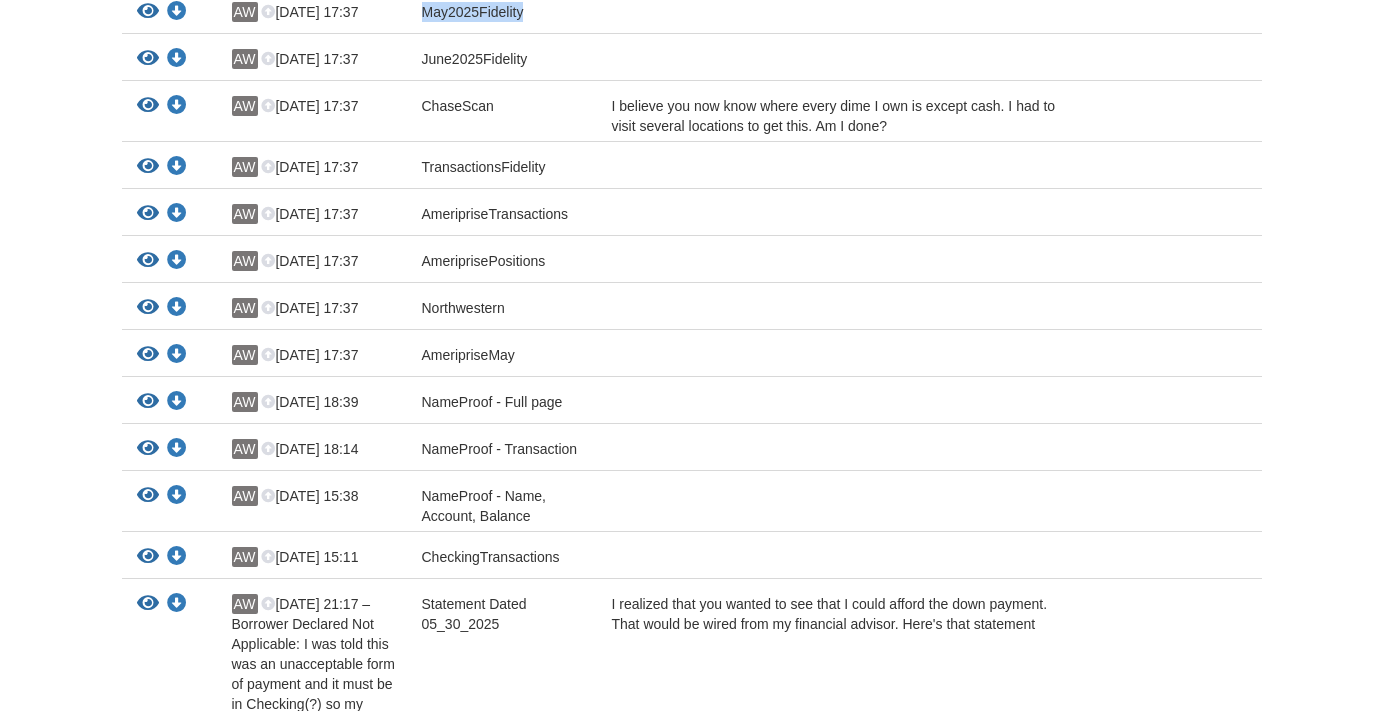 scroll, scrollTop: 686, scrollLeft: 0, axis: vertical 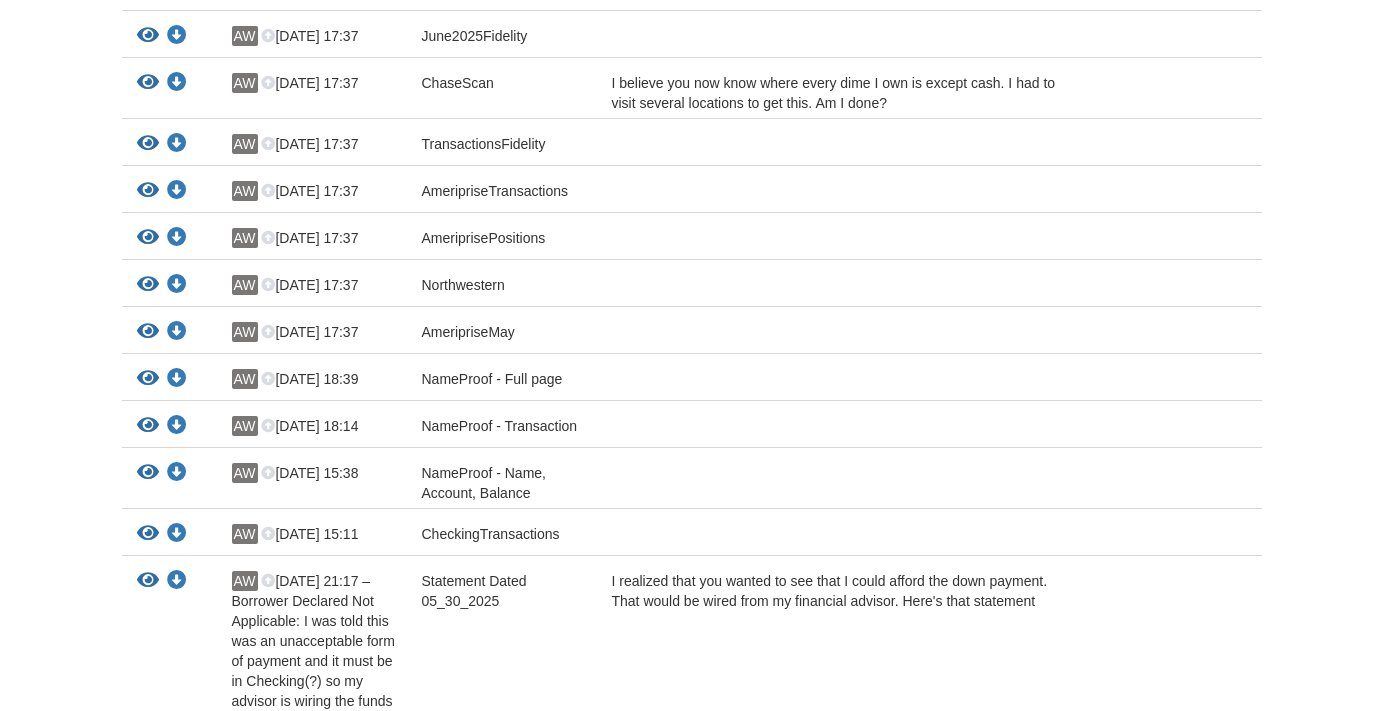 click on "CheckingTransactions" at bounding box center (499, -210) 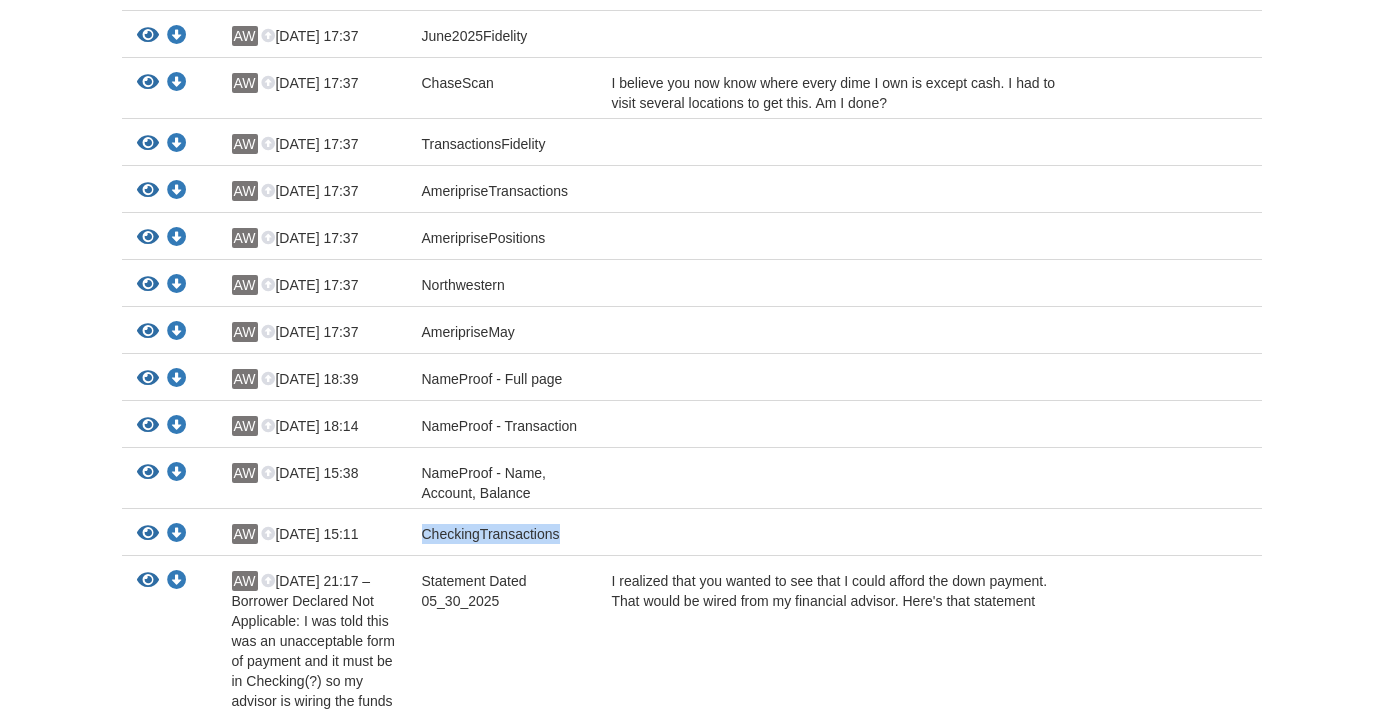 click on "CheckingTransactions" at bounding box center (499, -210) 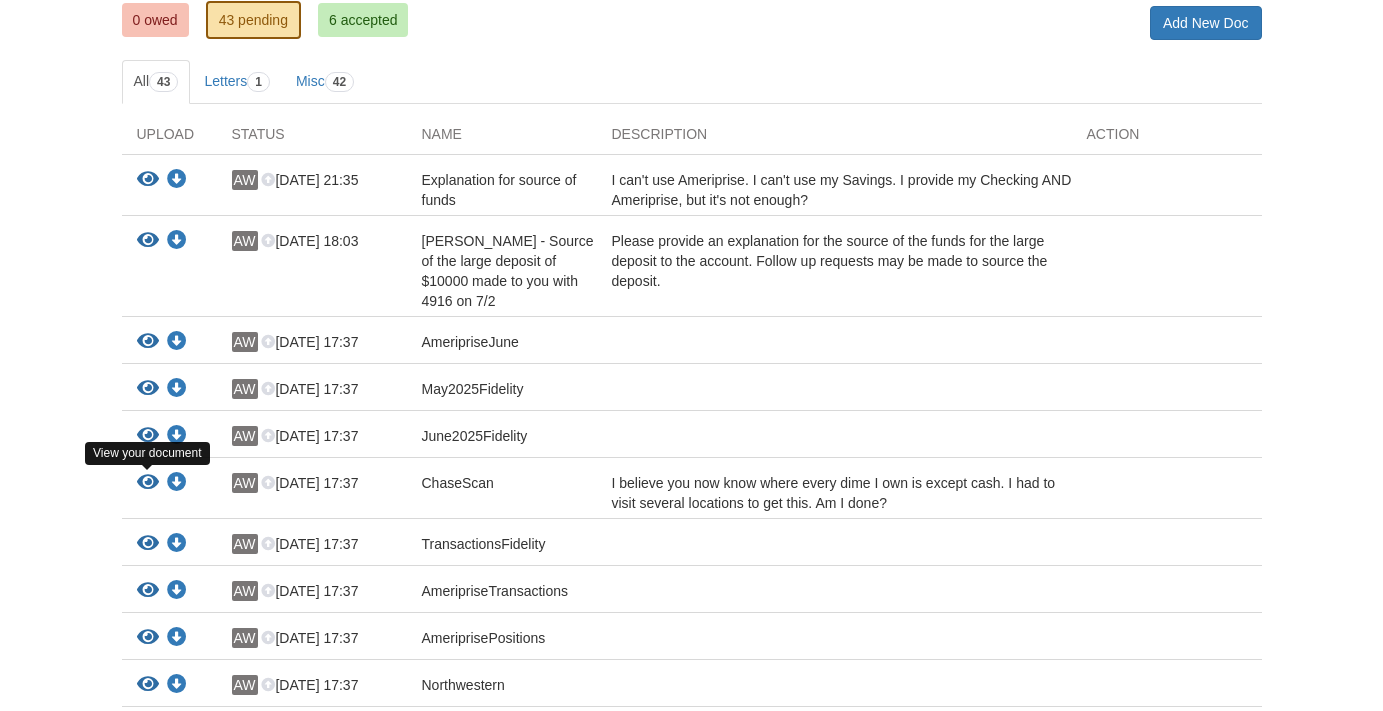 click at bounding box center (148, 483) 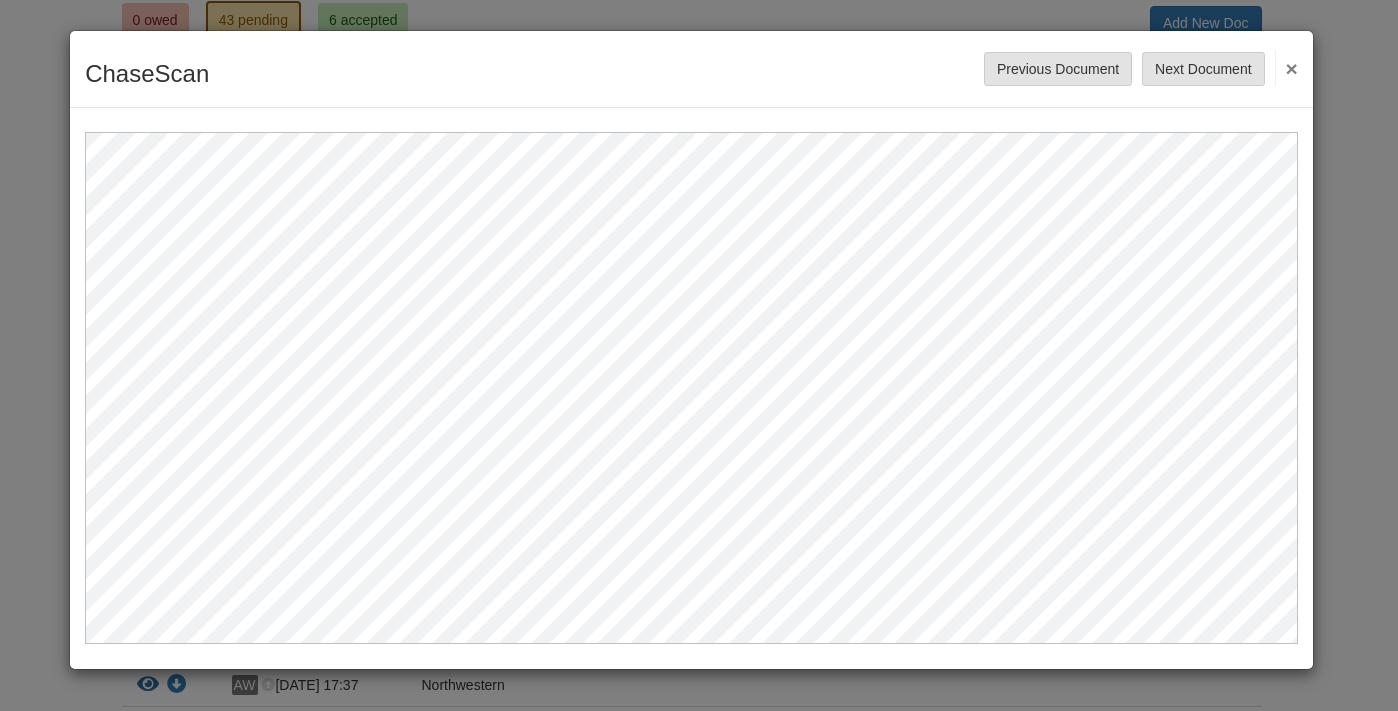 click on "×" at bounding box center (1286, 68) 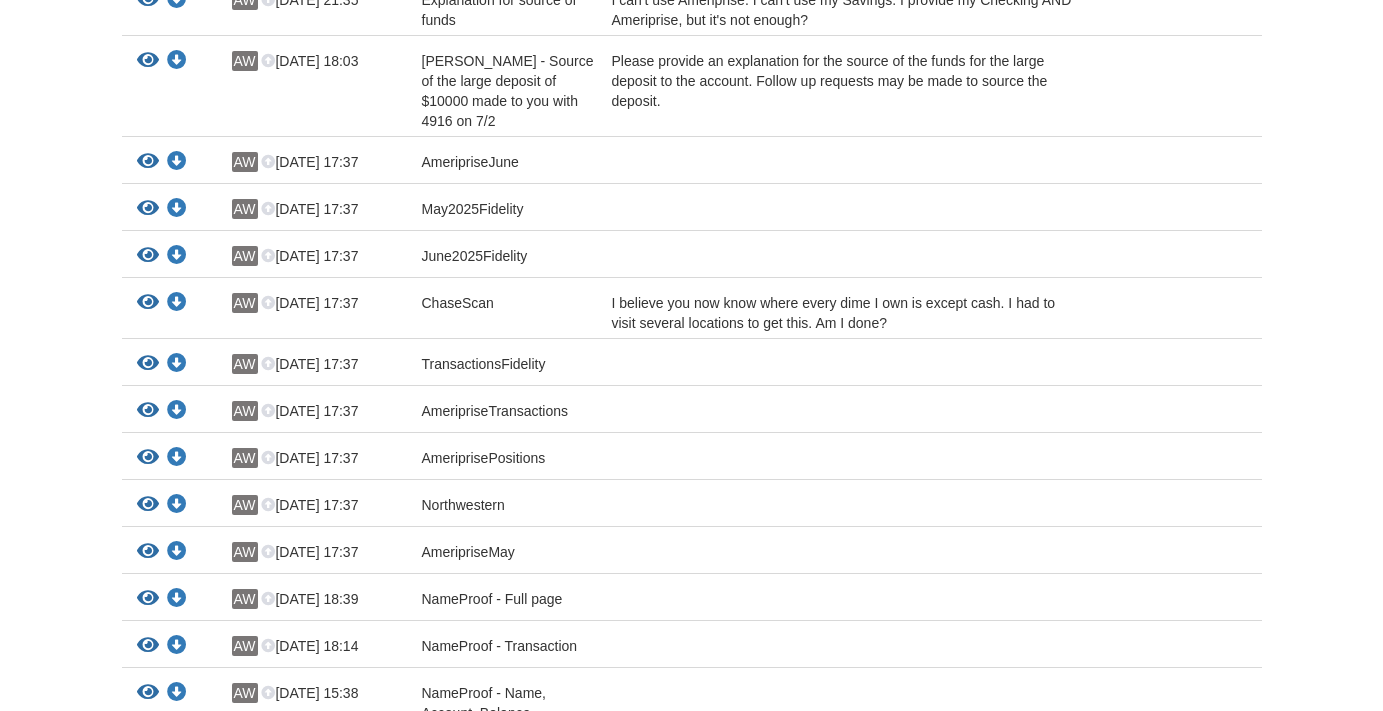 scroll, scrollTop: 286, scrollLeft: 0, axis: vertical 